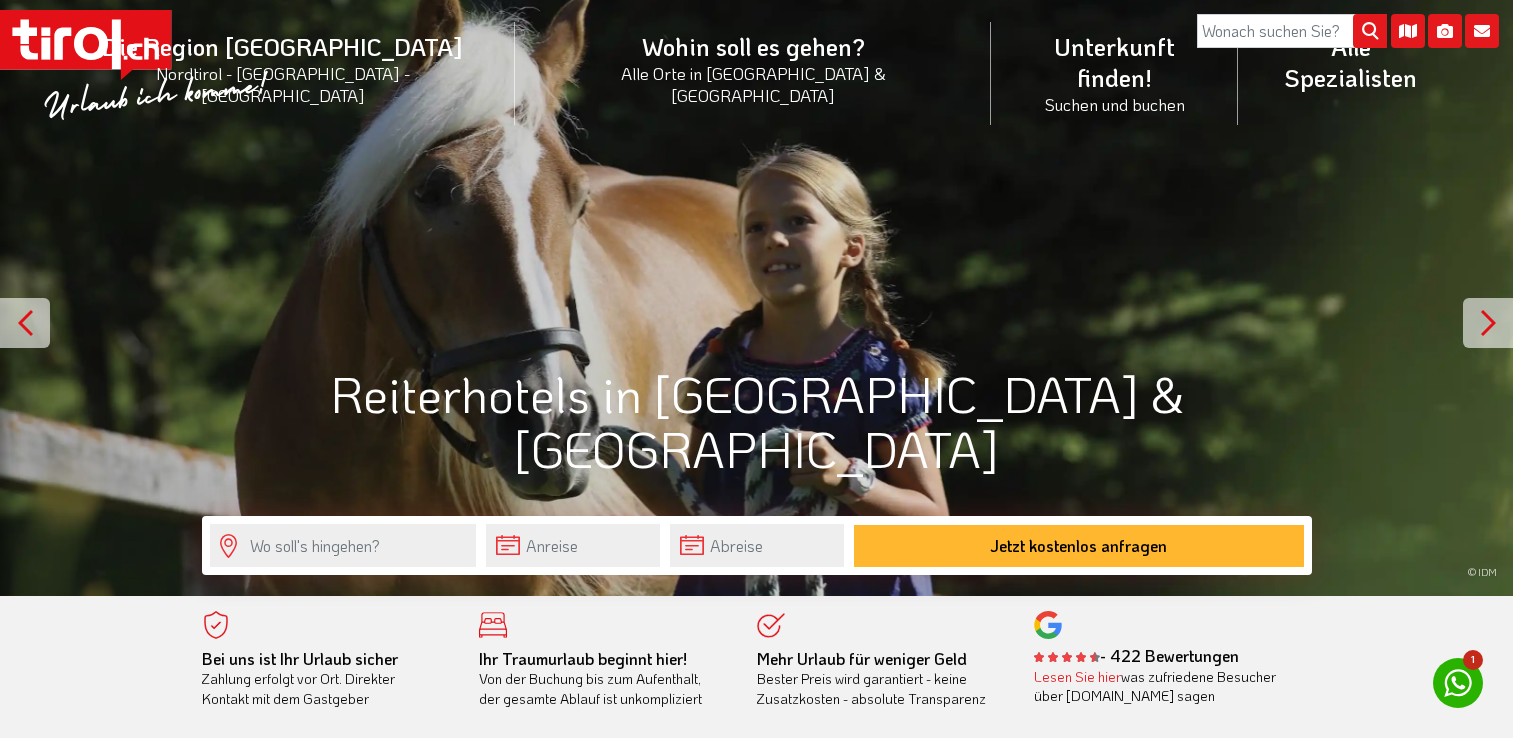scroll, scrollTop: 0, scrollLeft: 0, axis: both 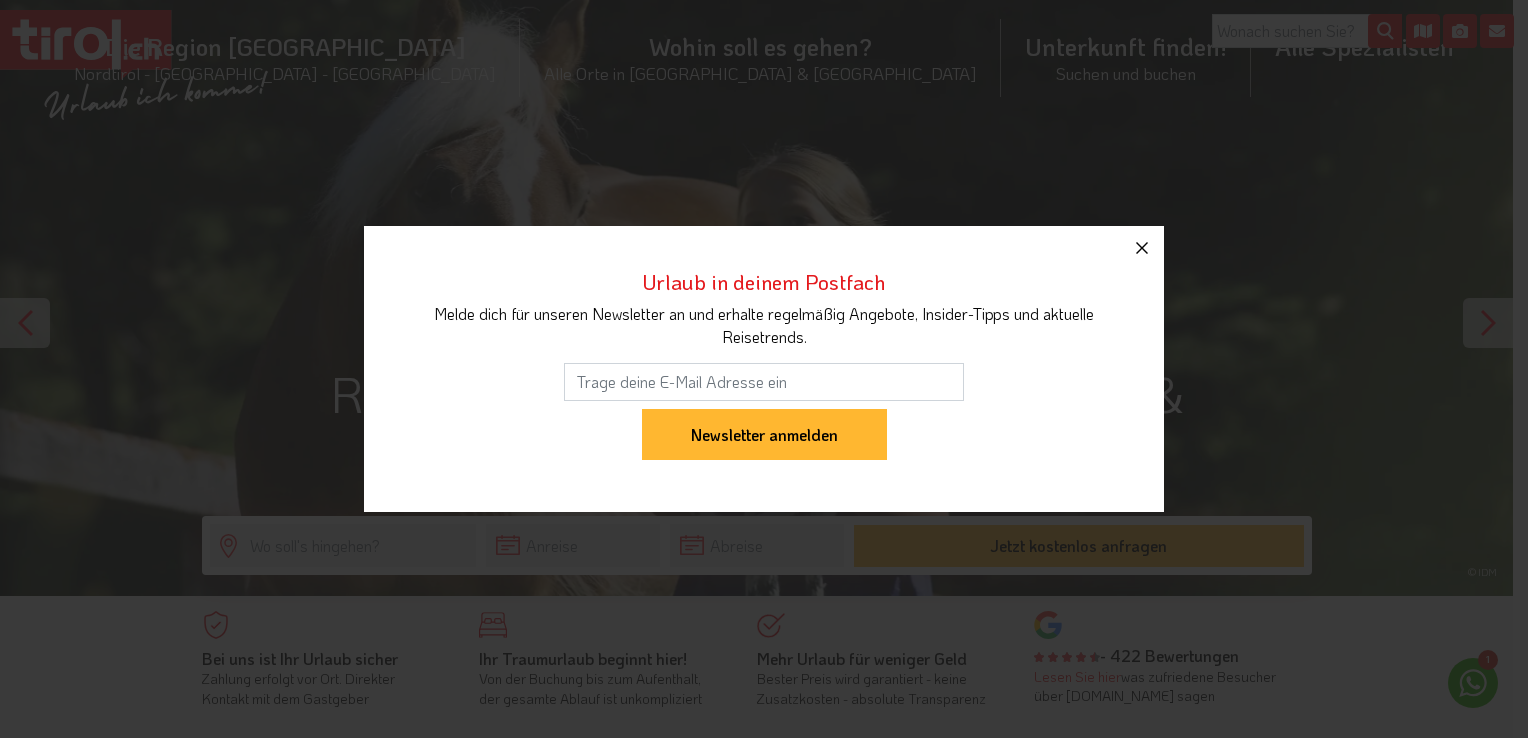 click 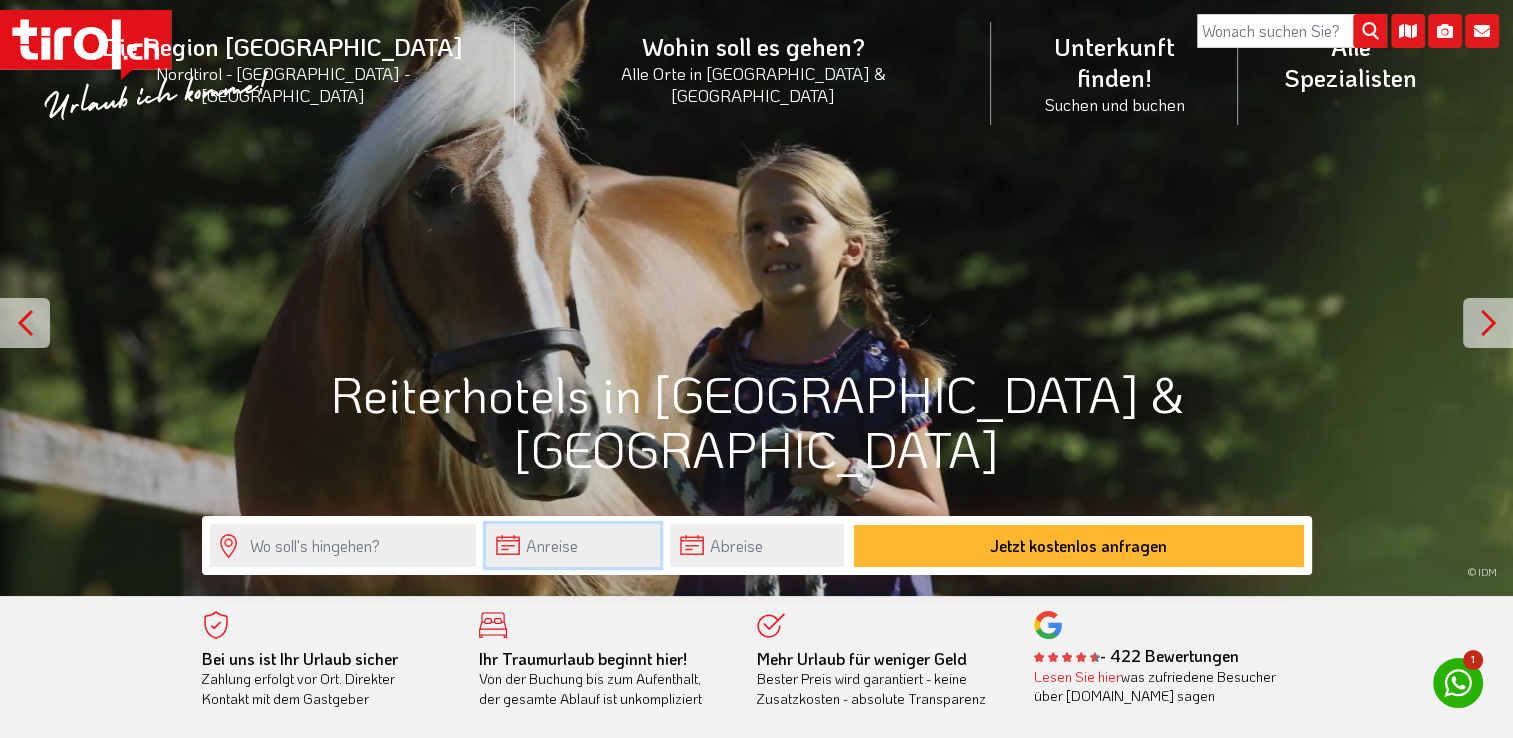 click at bounding box center (573, 545) 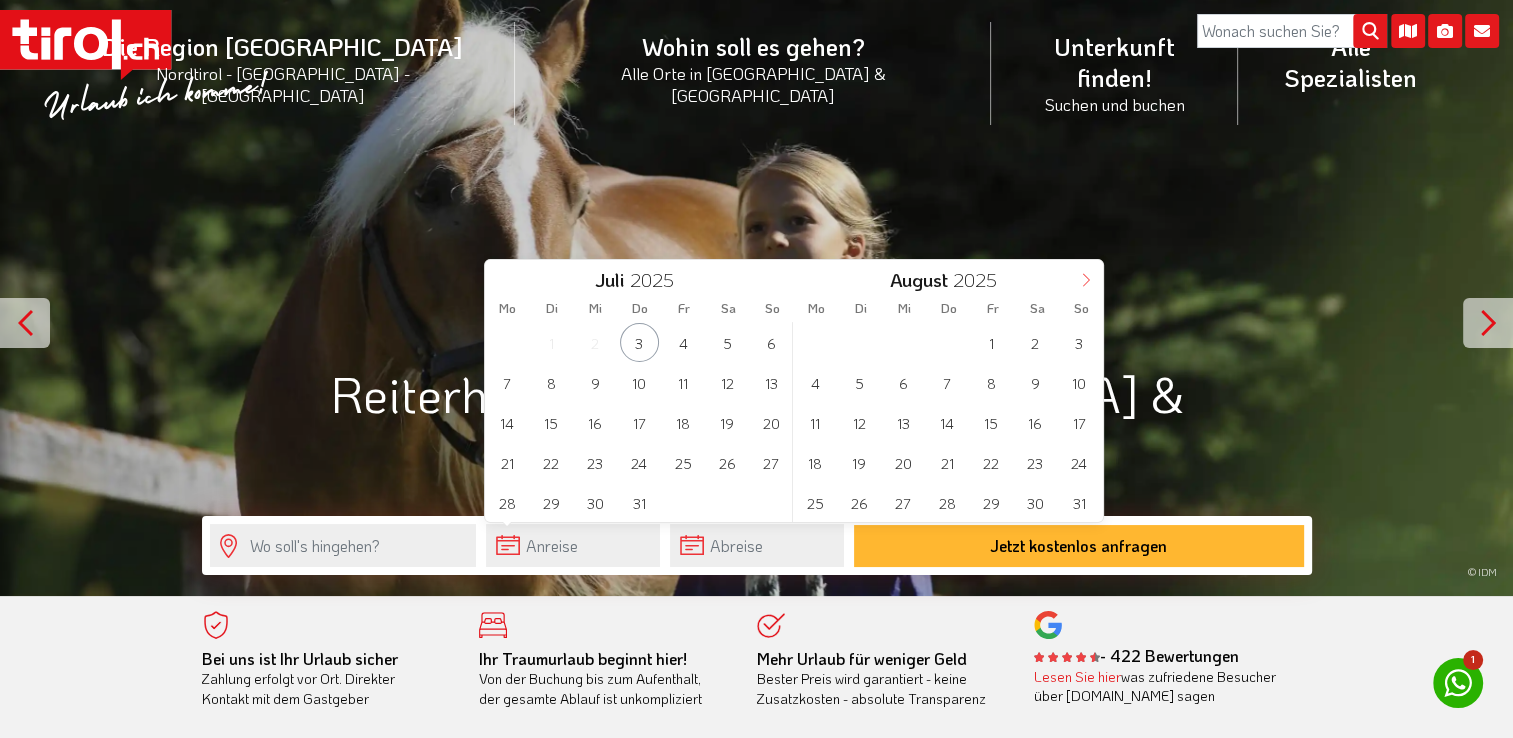 click at bounding box center (1086, 277) 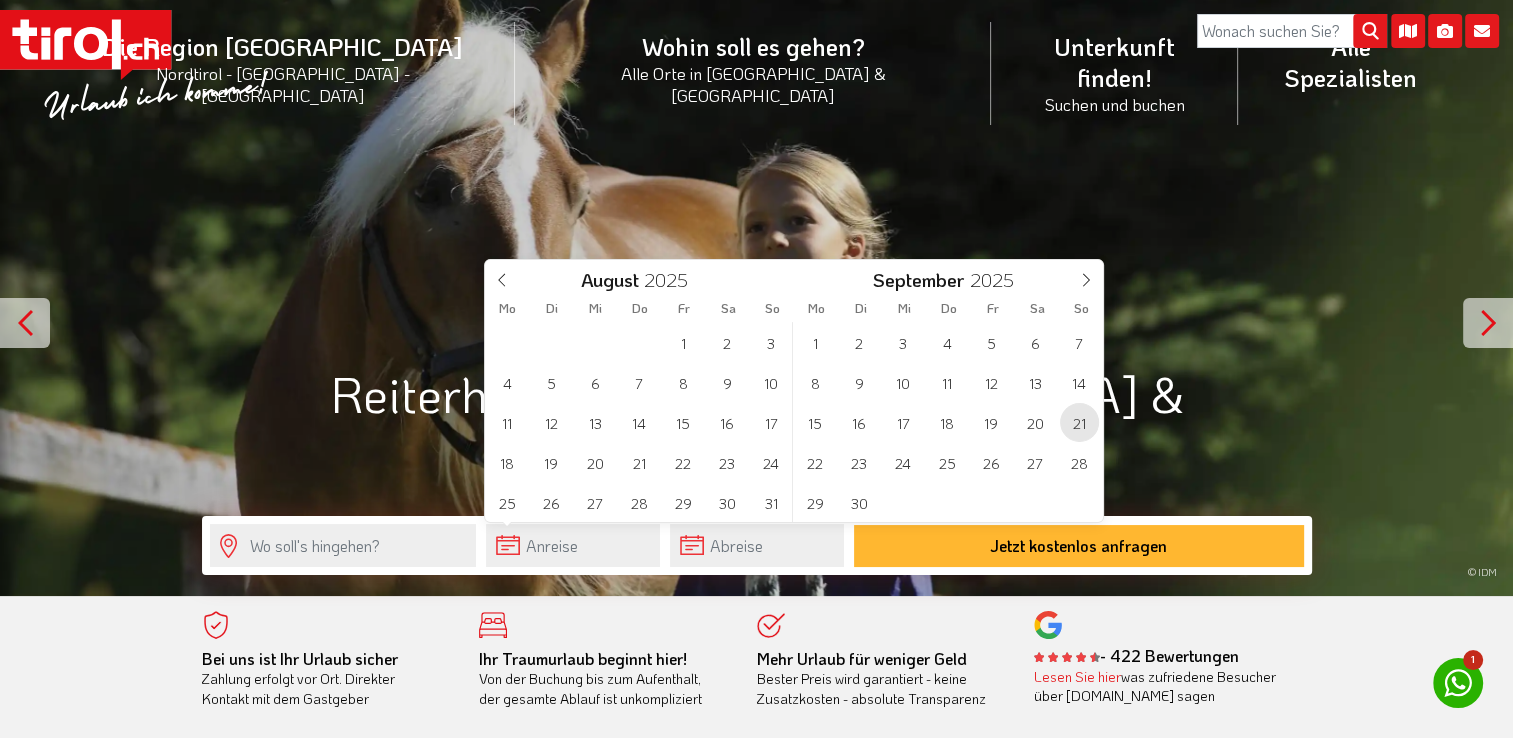 click on "21" at bounding box center [1079, 422] 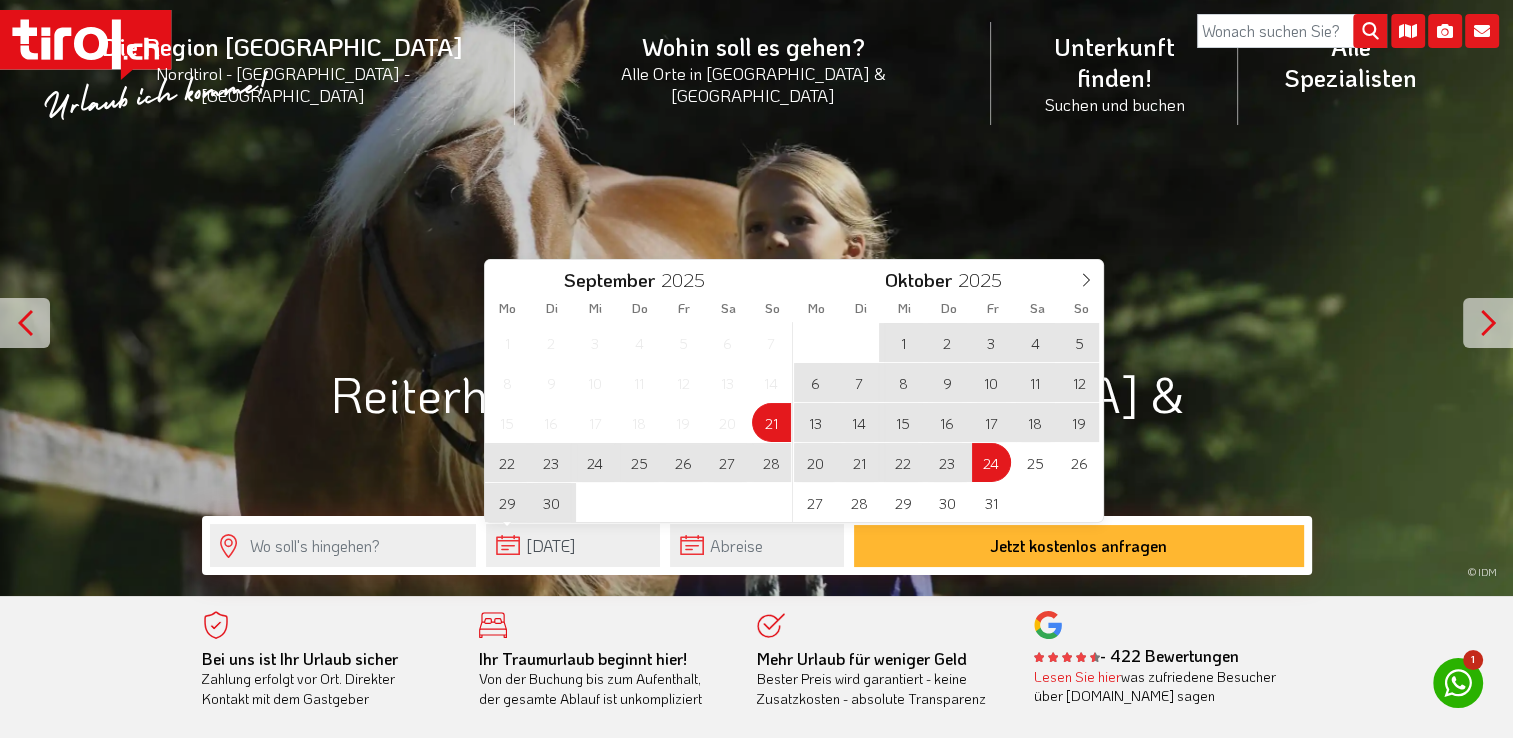 click on "24" at bounding box center [991, 462] 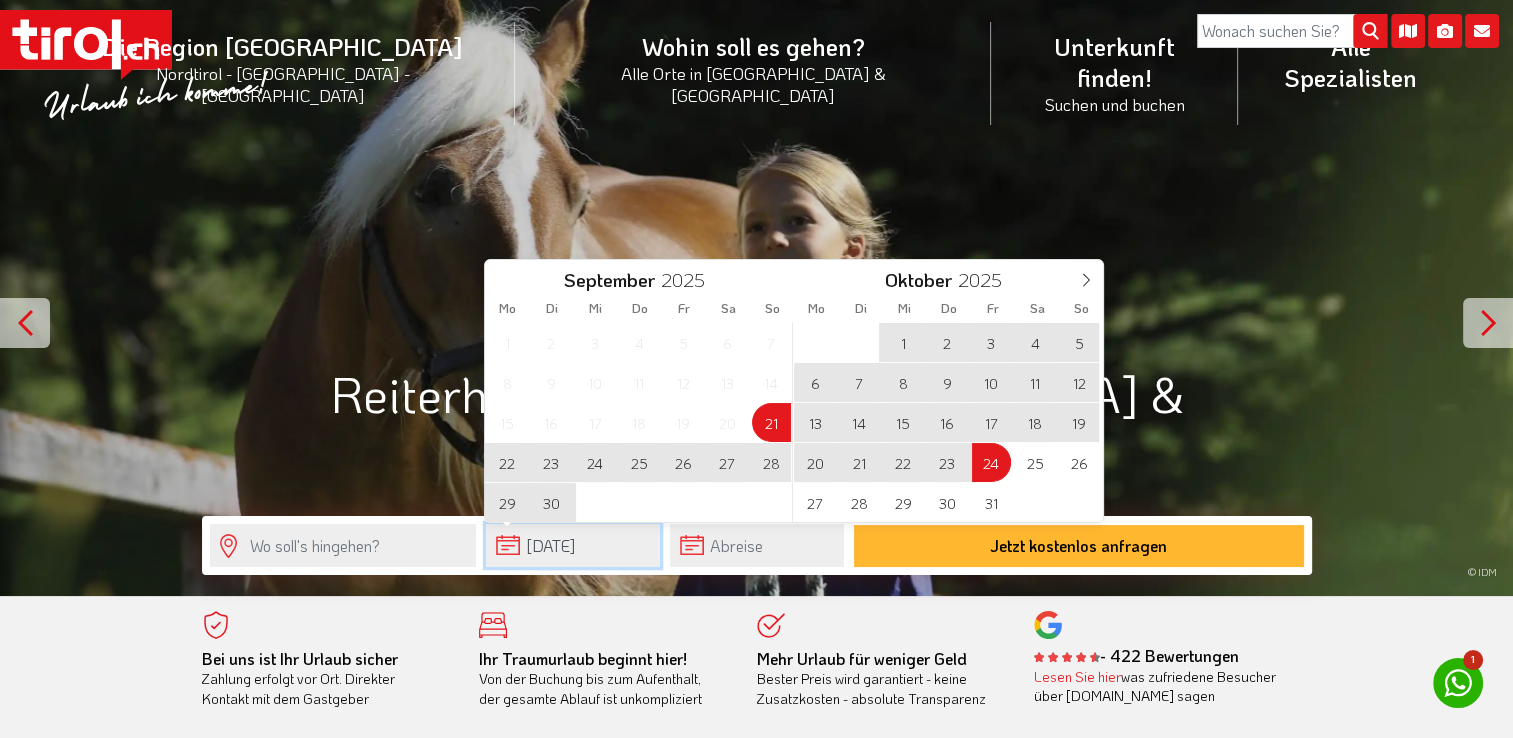 type on "21-09-2025" 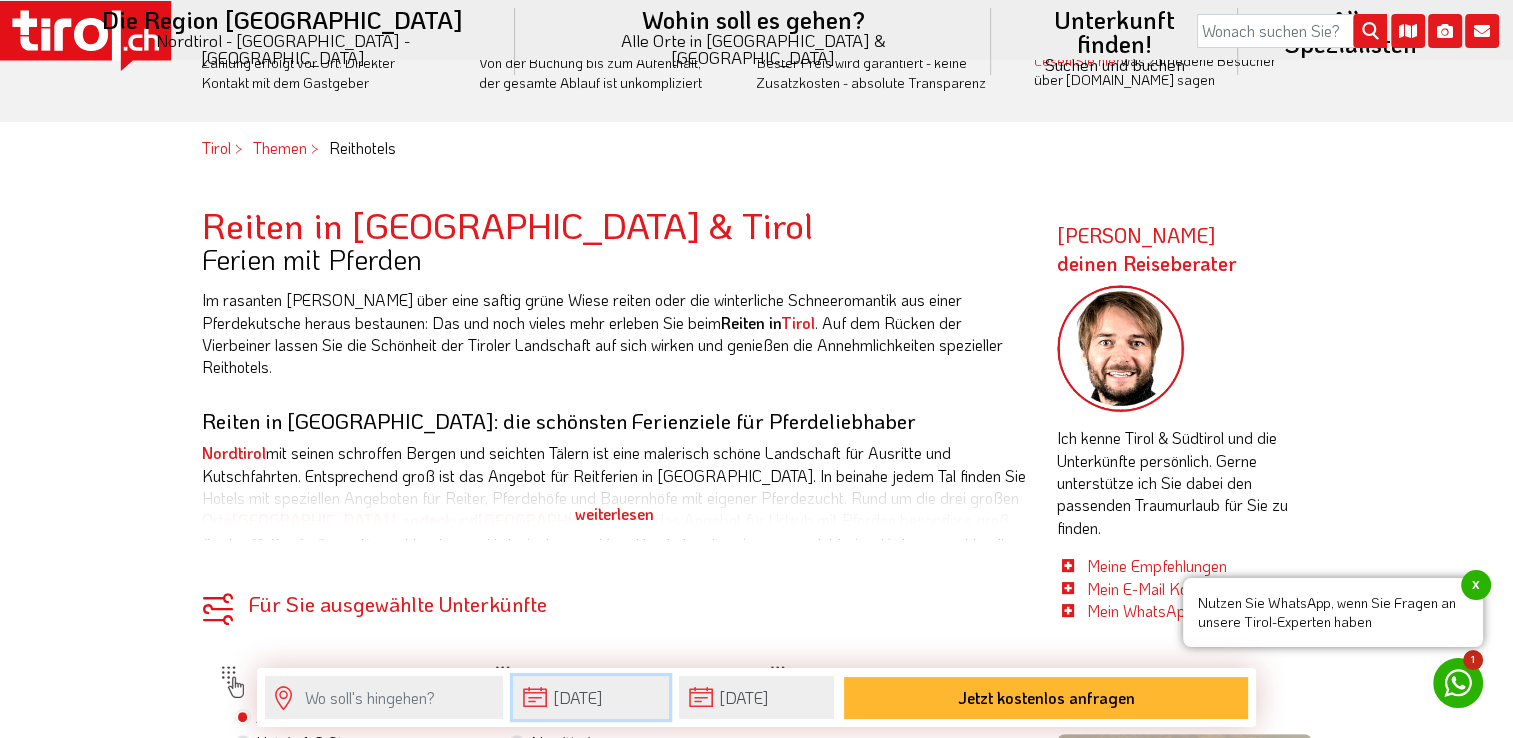 scroll, scrollTop: 624, scrollLeft: 0, axis: vertical 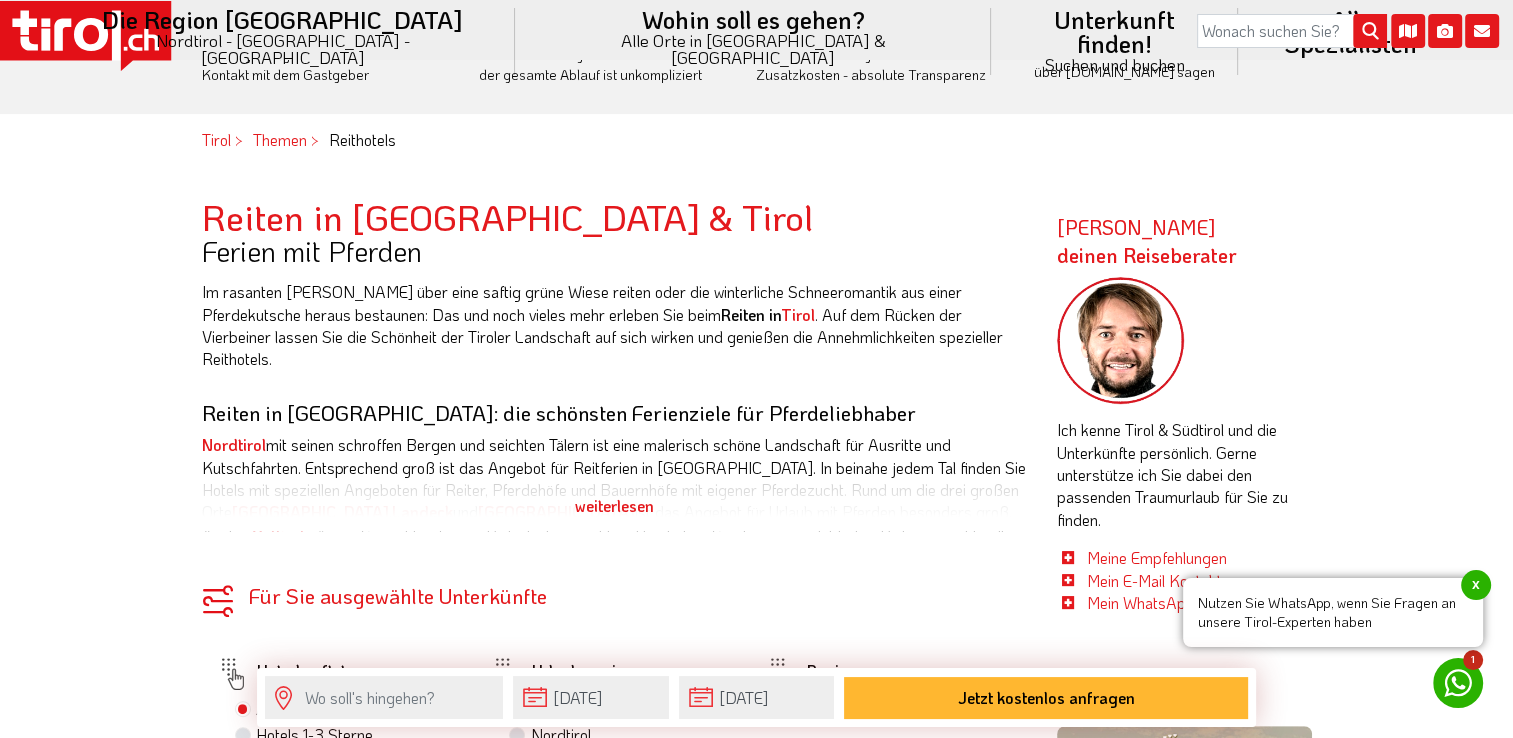 click on "weiterlesen" at bounding box center (614, 506) 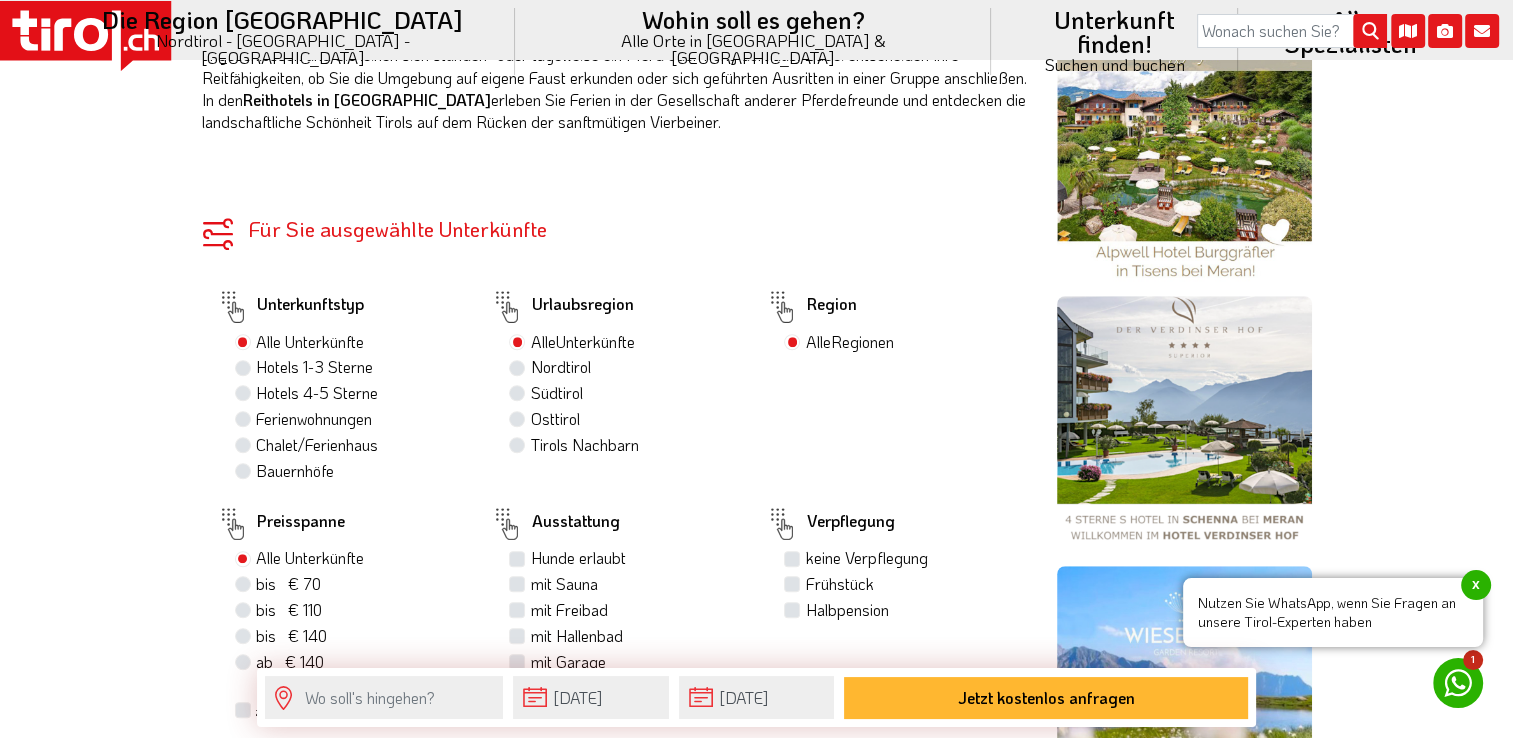scroll, scrollTop: 1326, scrollLeft: 0, axis: vertical 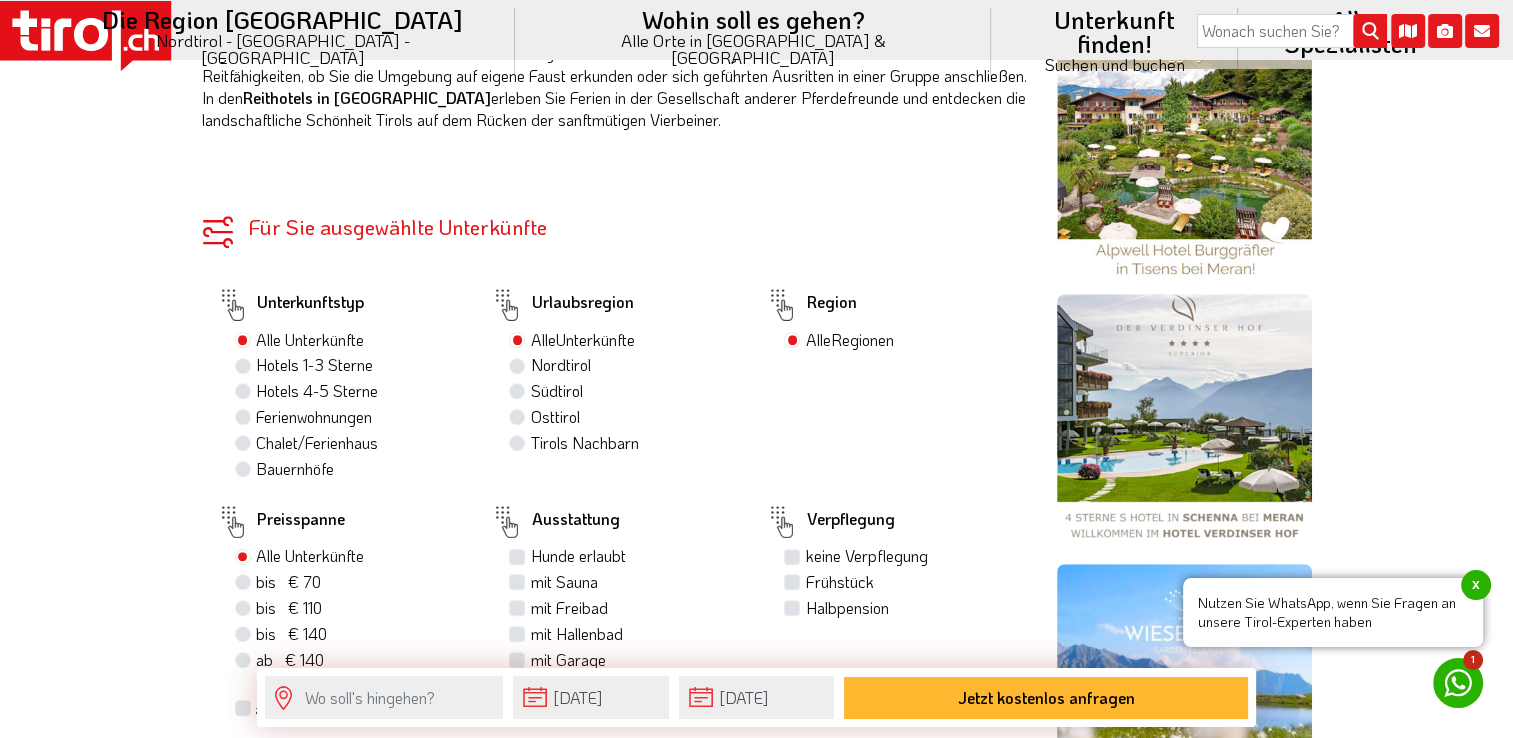 click on "Halbpension" at bounding box center [897, 609] 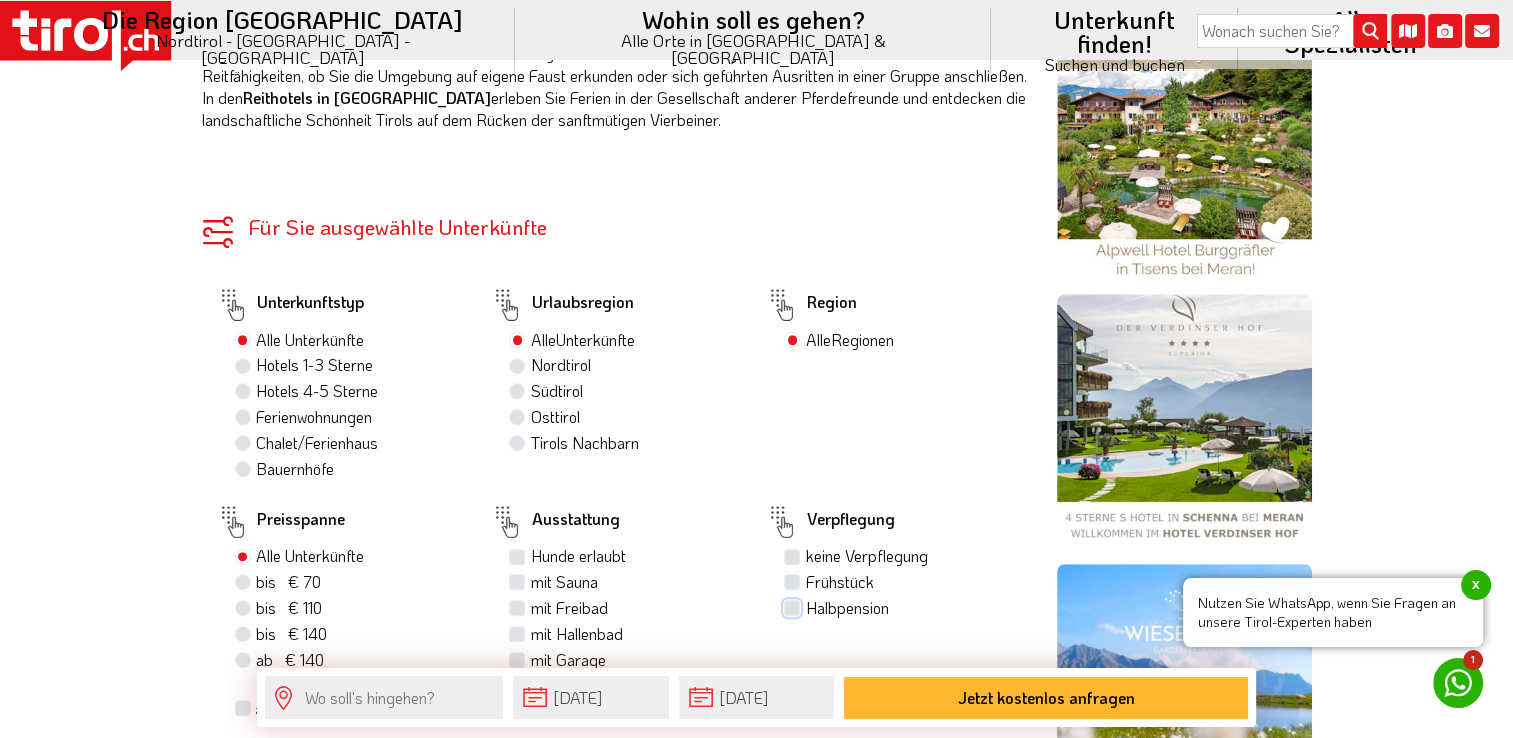 click on "Halbpension" at bounding box center (794, 607) 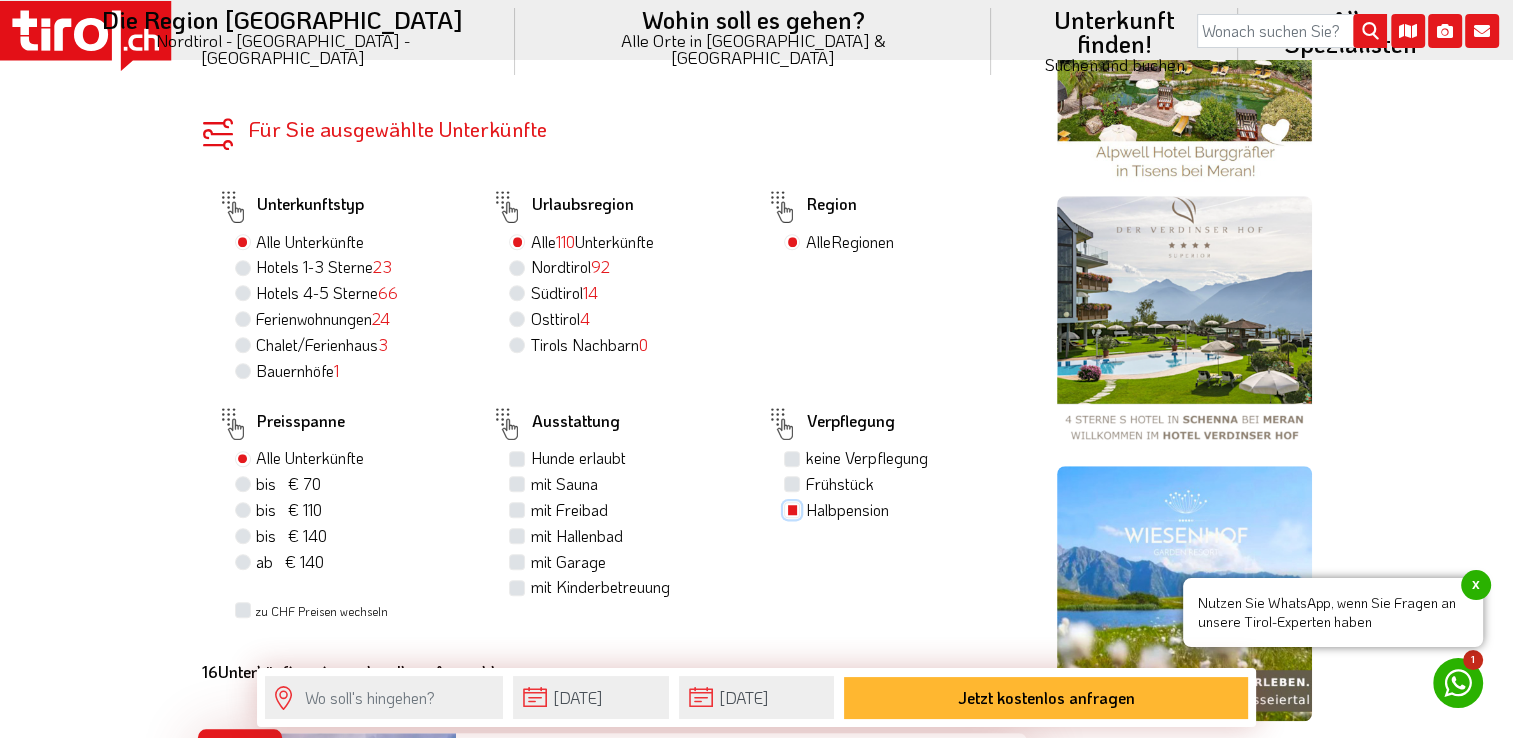 scroll, scrollTop: 1426, scrollLeft: 0, axis: vertical 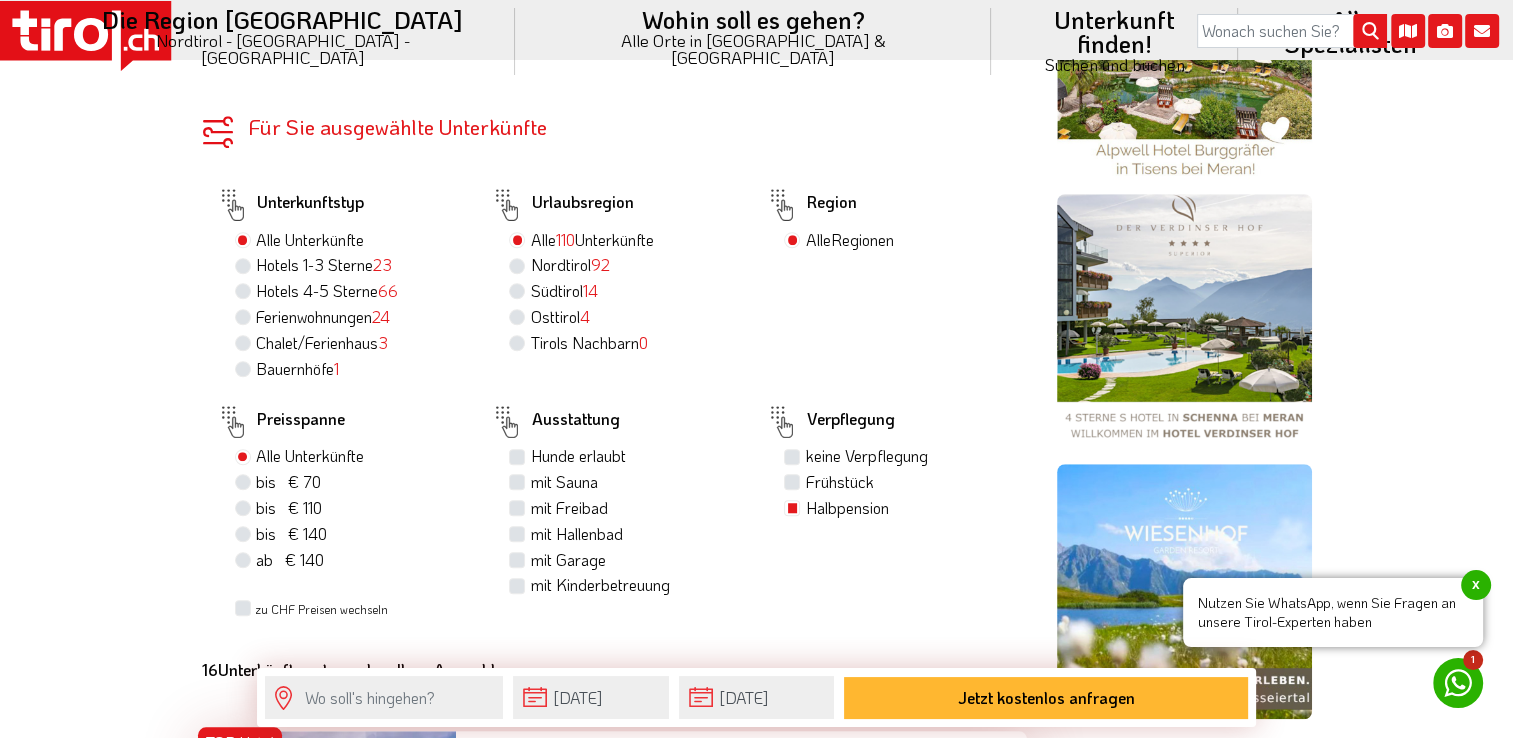 click on "mit Sauna" at bounding box center (563, 482) 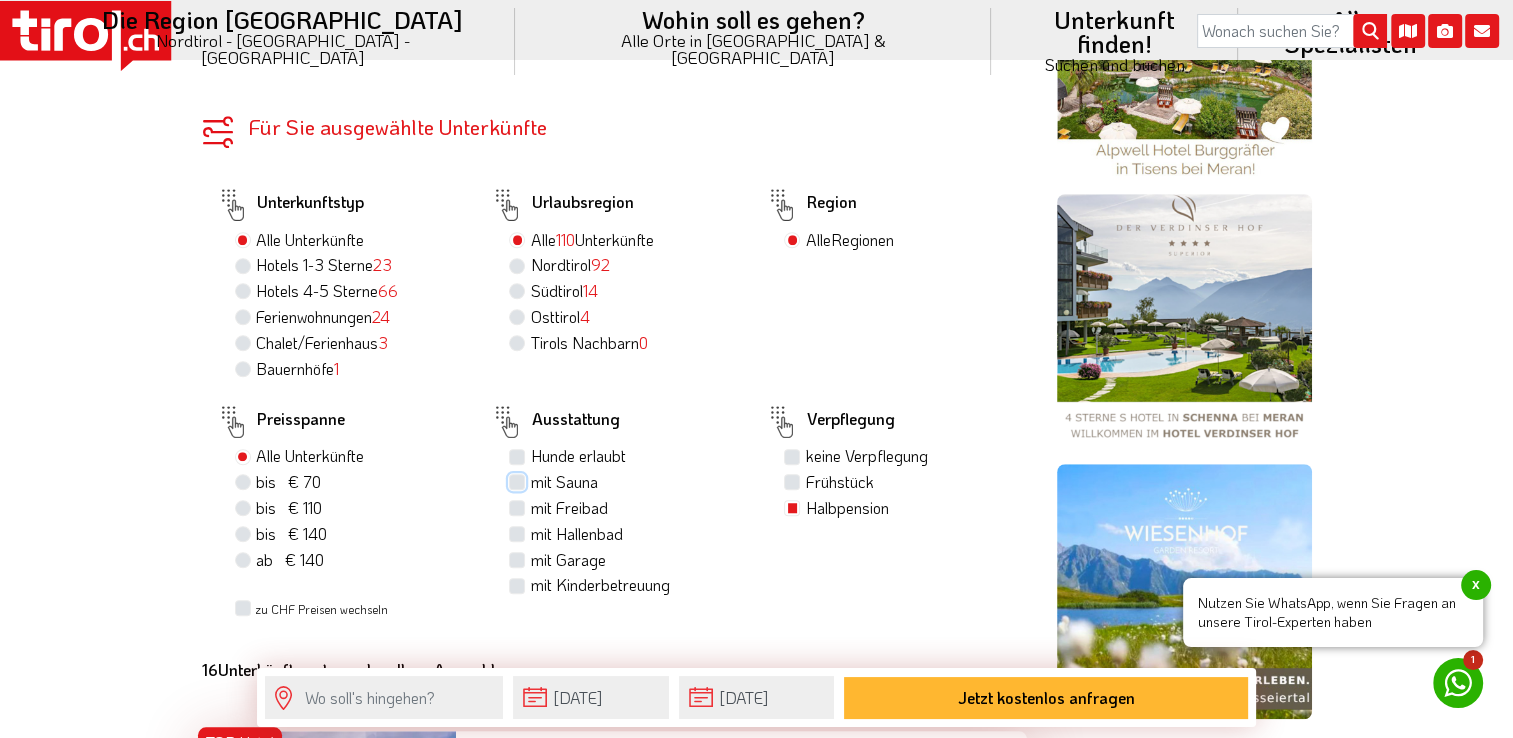 click on "mit Sauna" at bounding box center (519, 481) 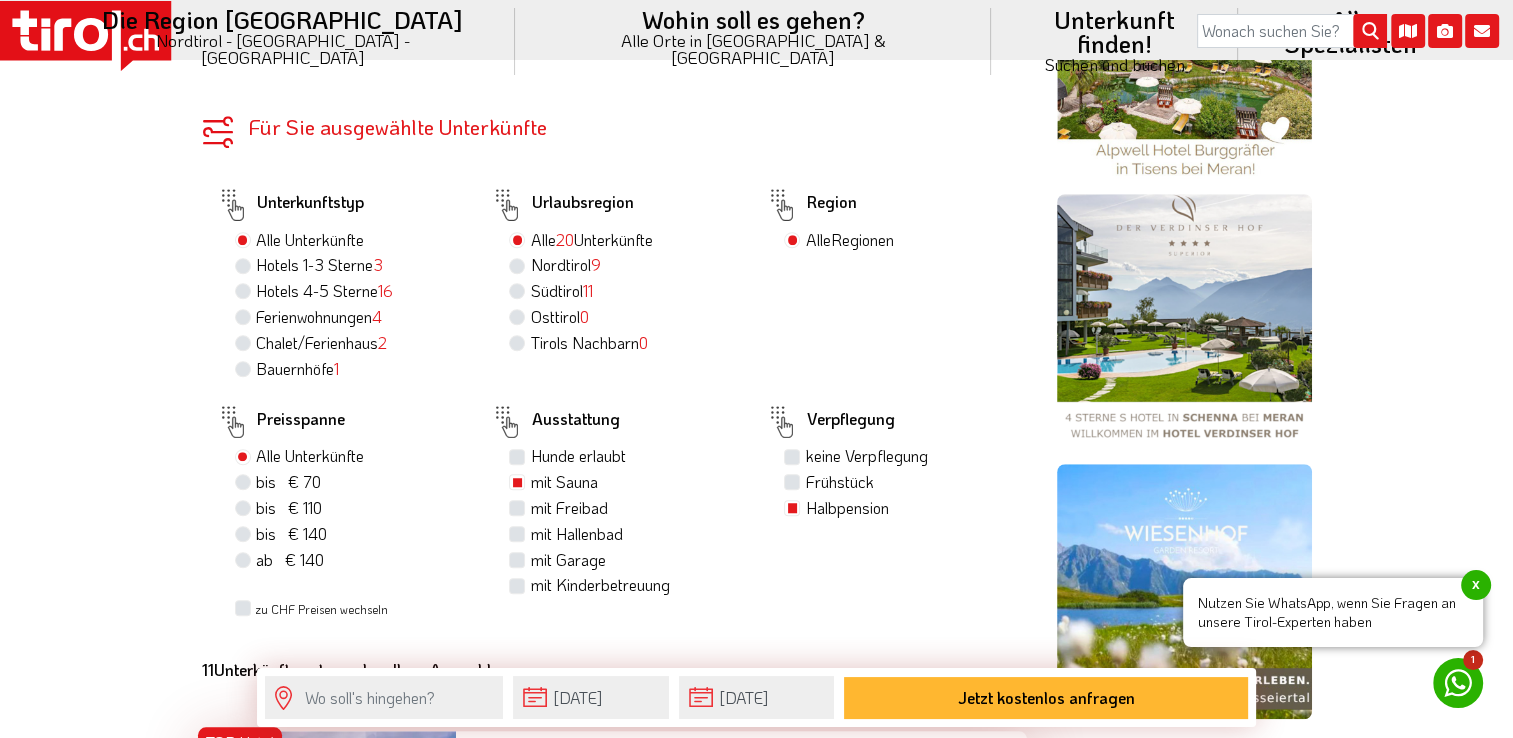 click on "mit Hallenbad" at bounding box center [576, 534] 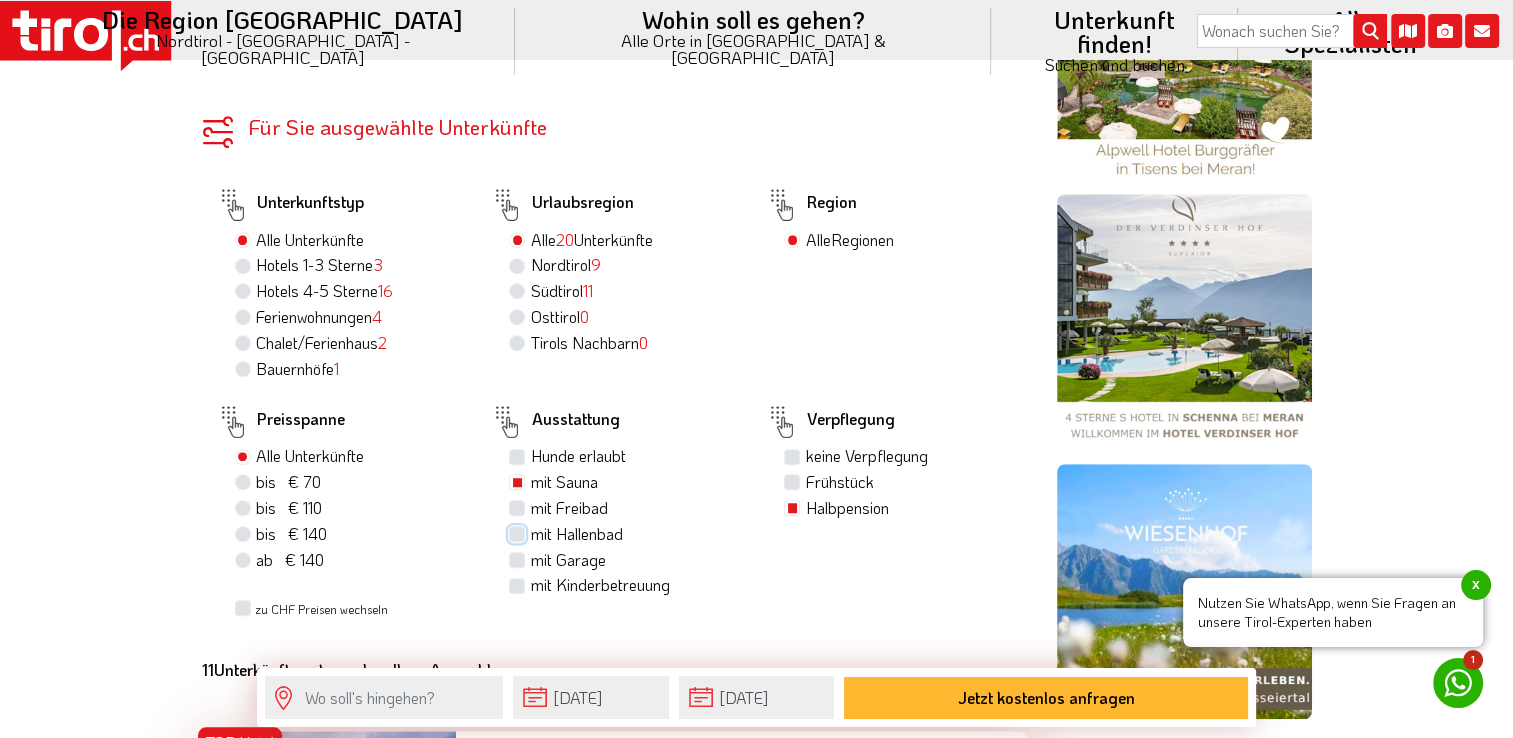 click on "mit Hallenbad" at bounding box center [519, 533] 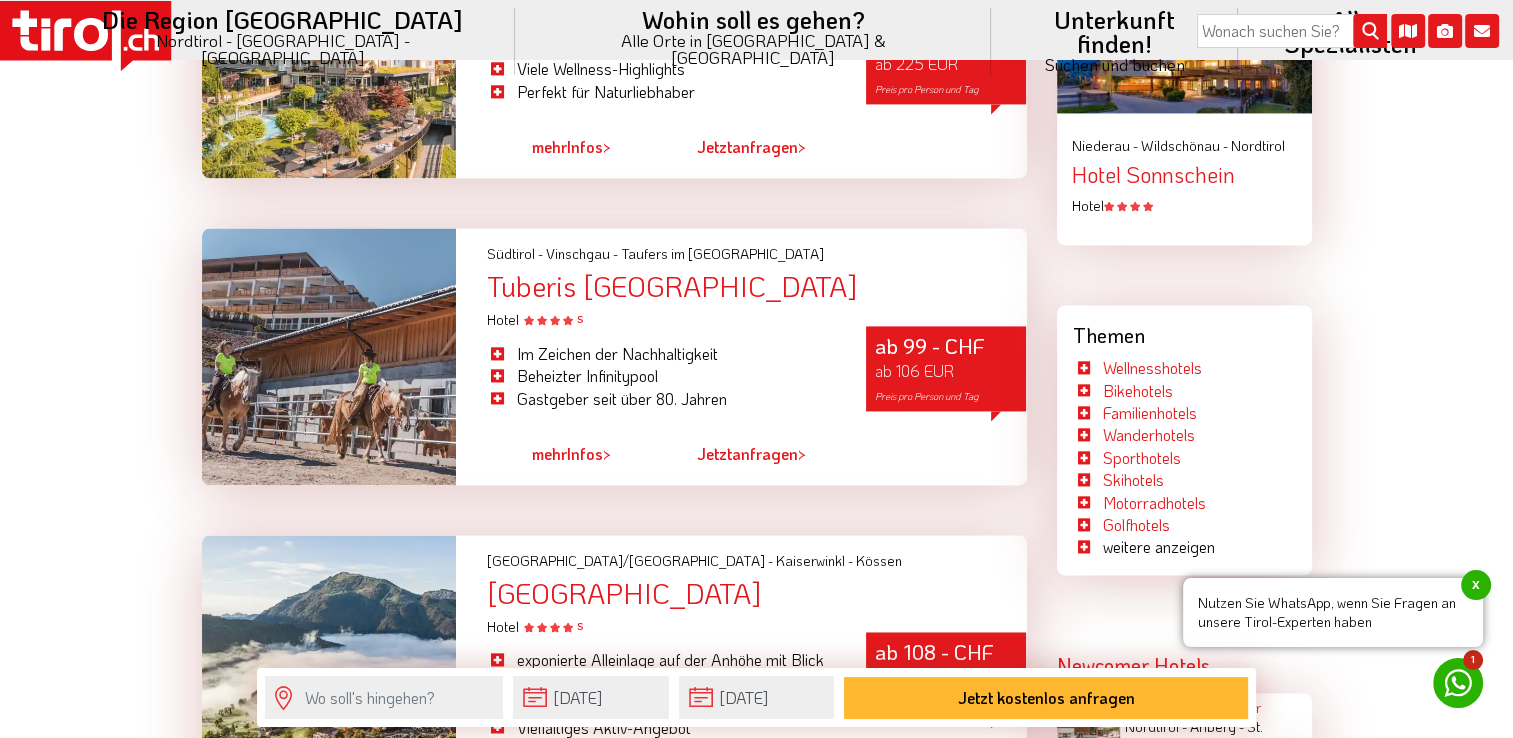 scroll, scrollTop: 2904, scrollLeft: 0, axis: vertical 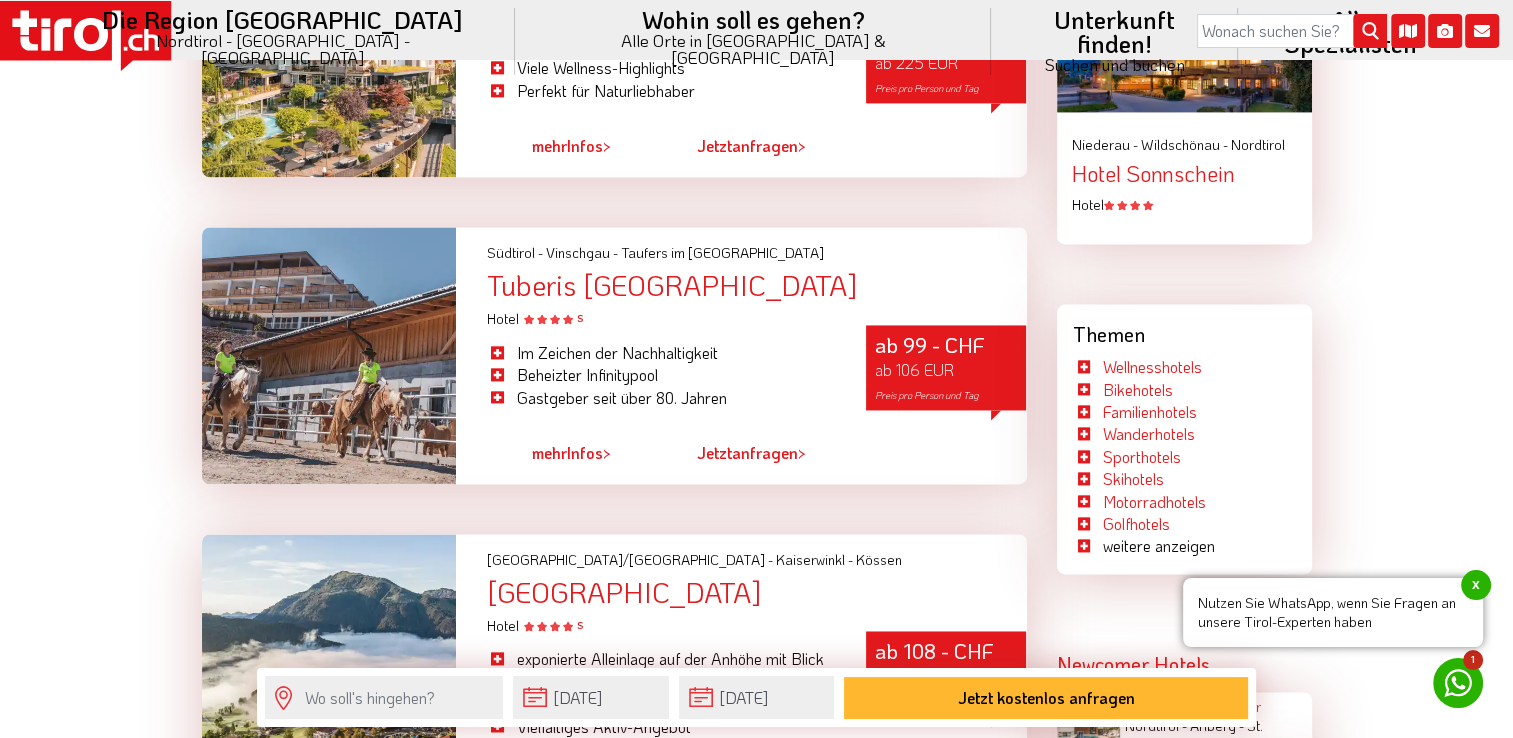 click on "mehr" at bounding box center (549, 452) 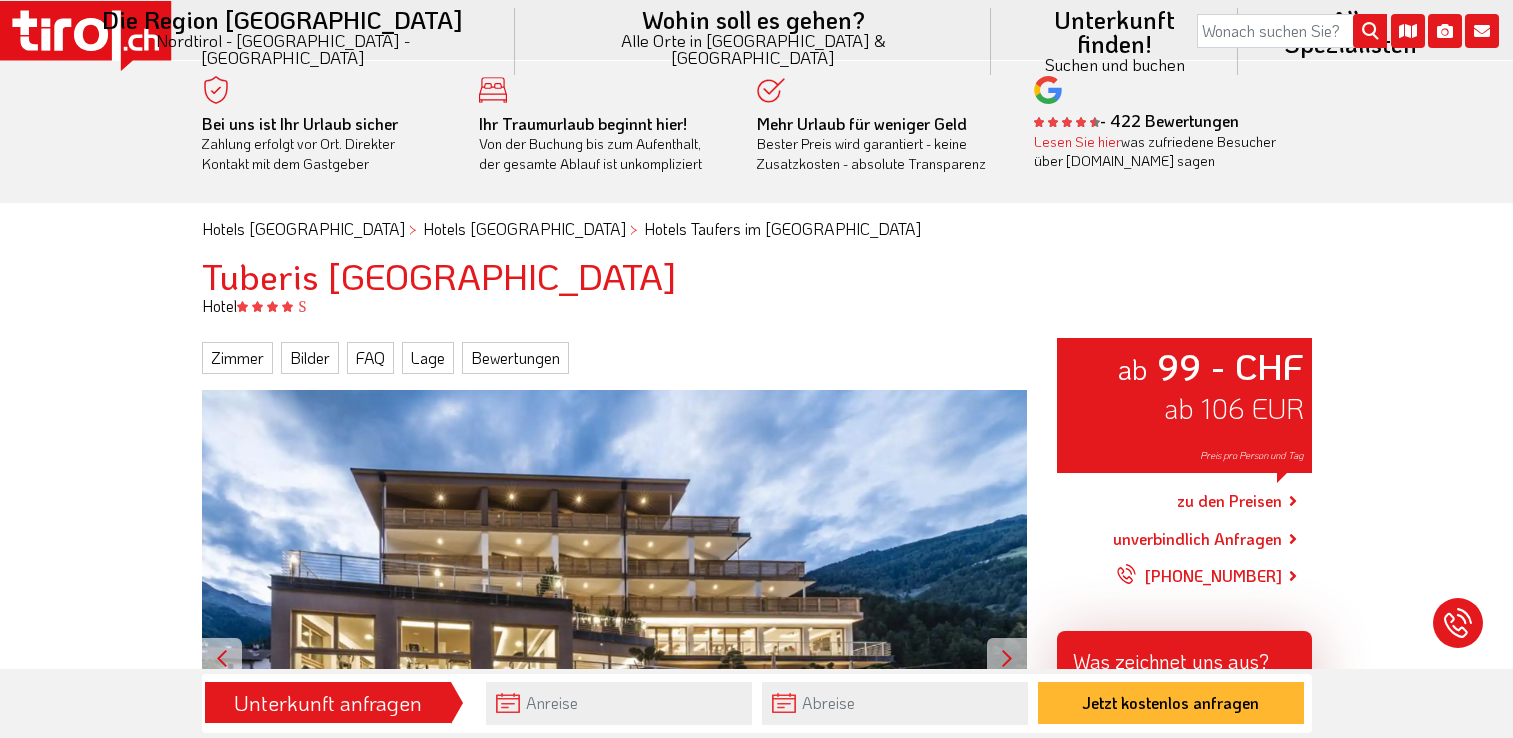 scroll, scrollTop: 0, scrollLeft: 0, axis: both 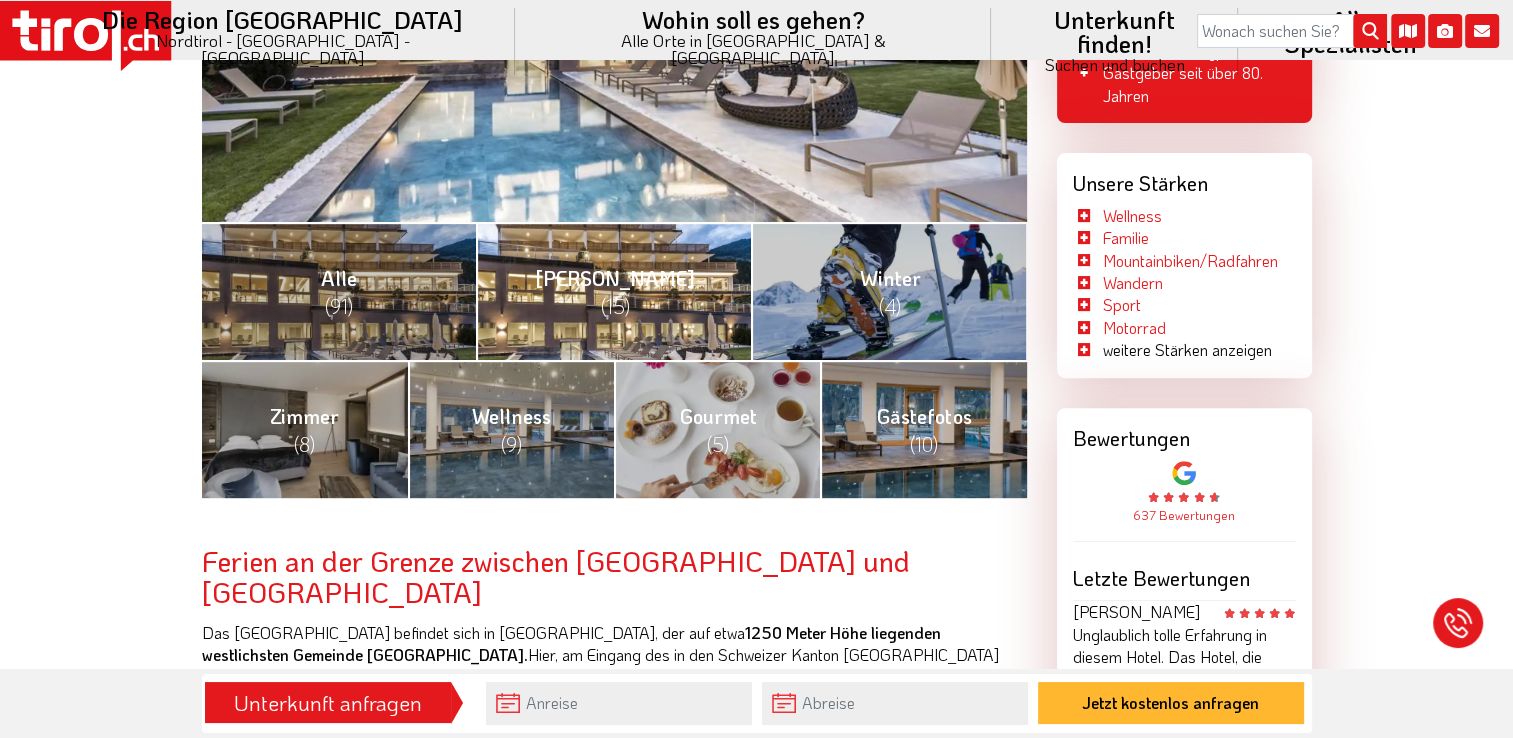 click on "Sommer   (15)" at bounding box center (613, 291) 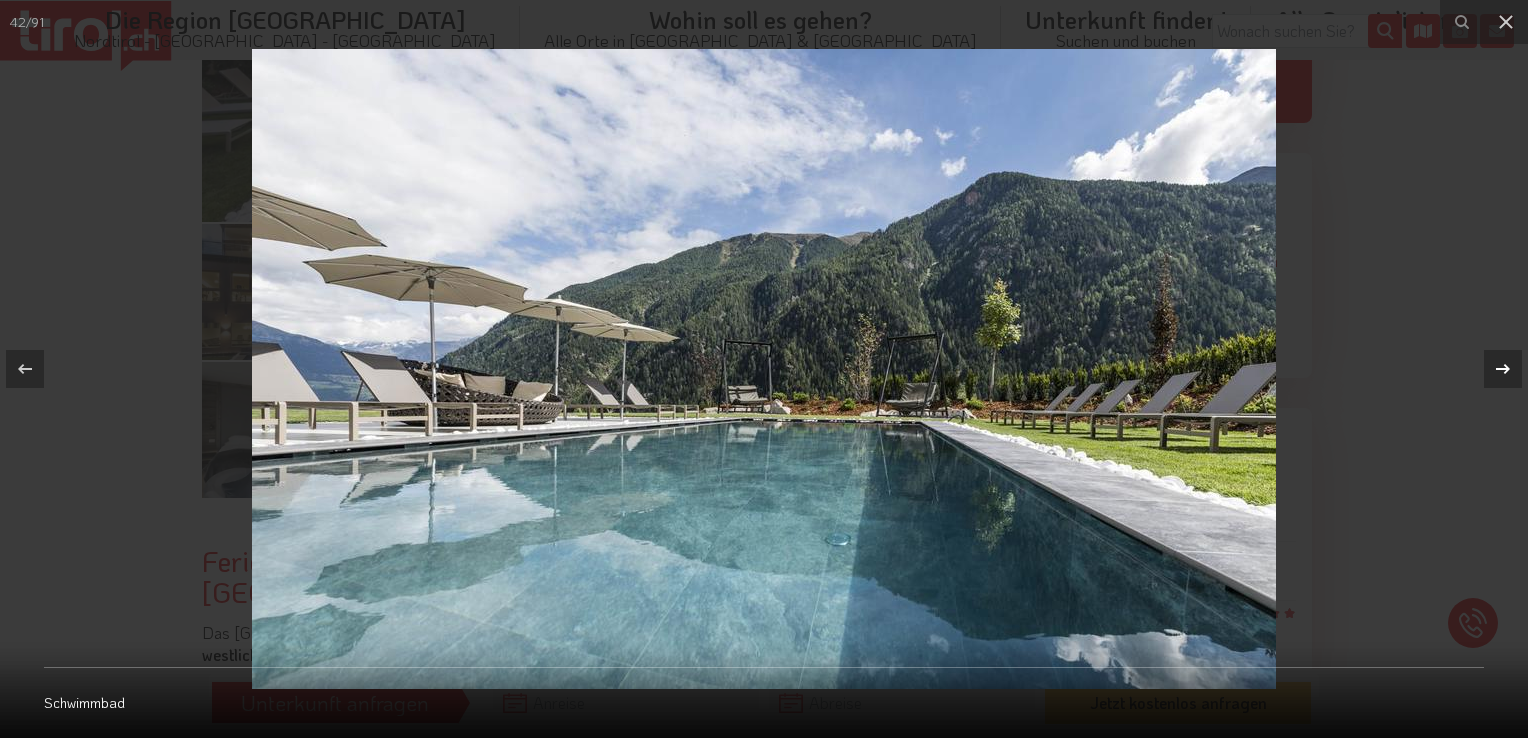 click 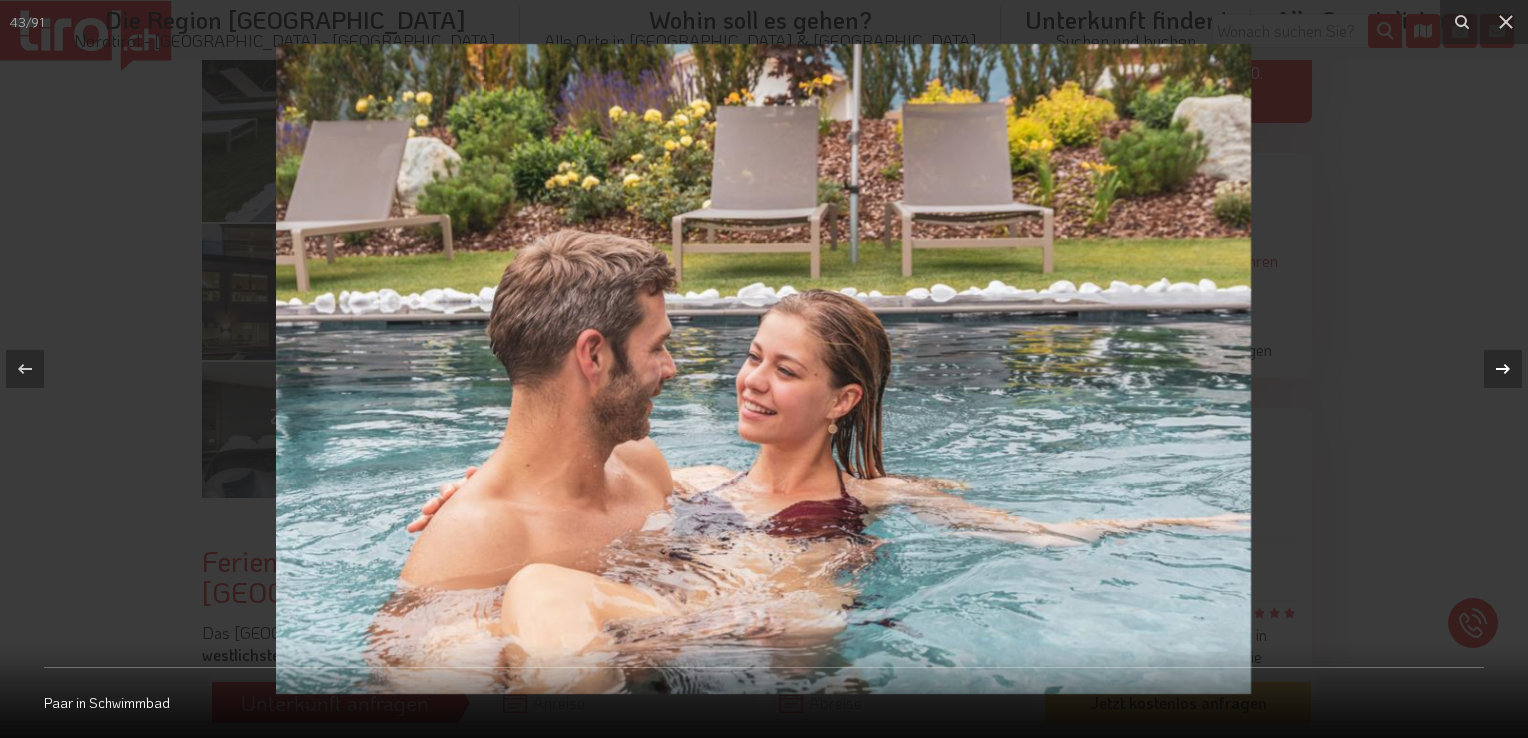 click 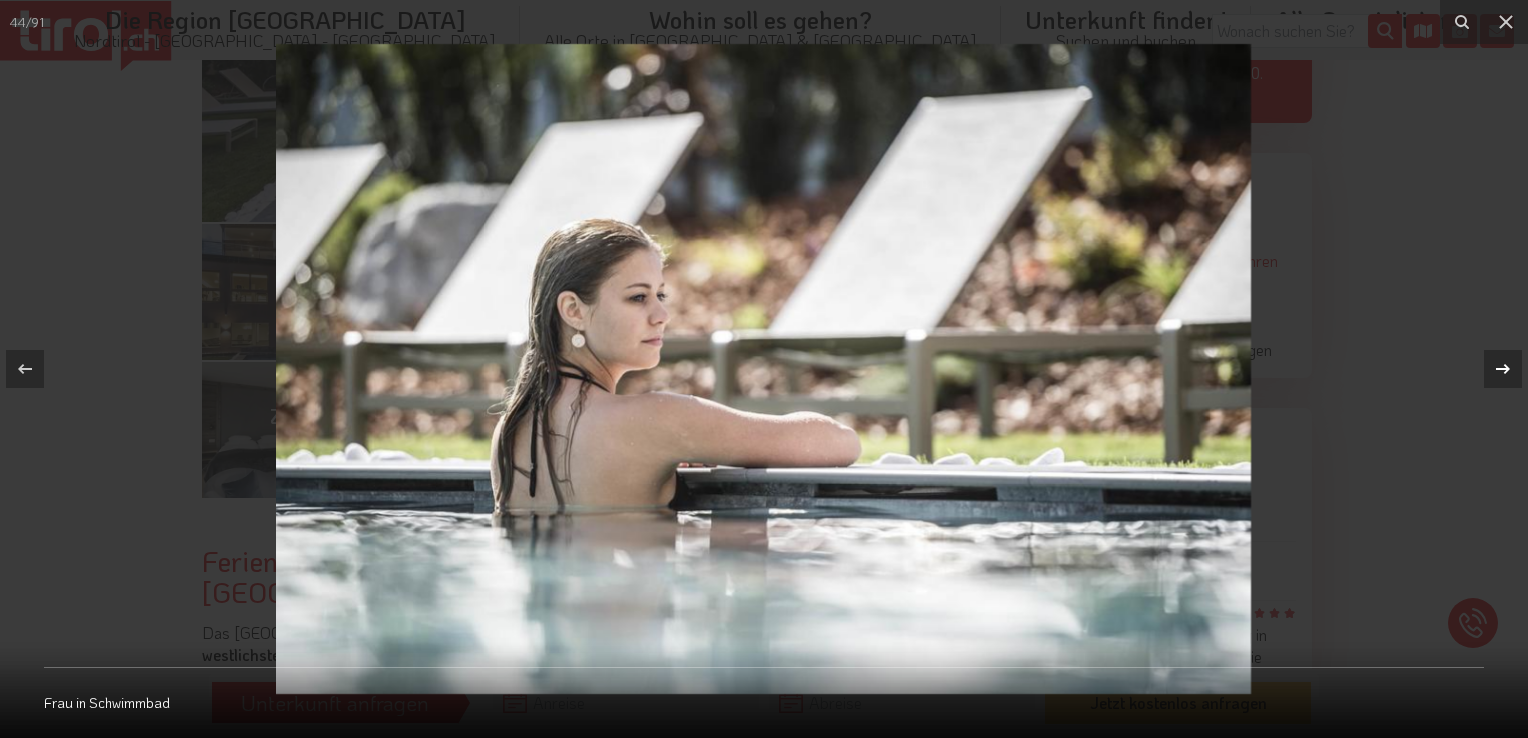 click 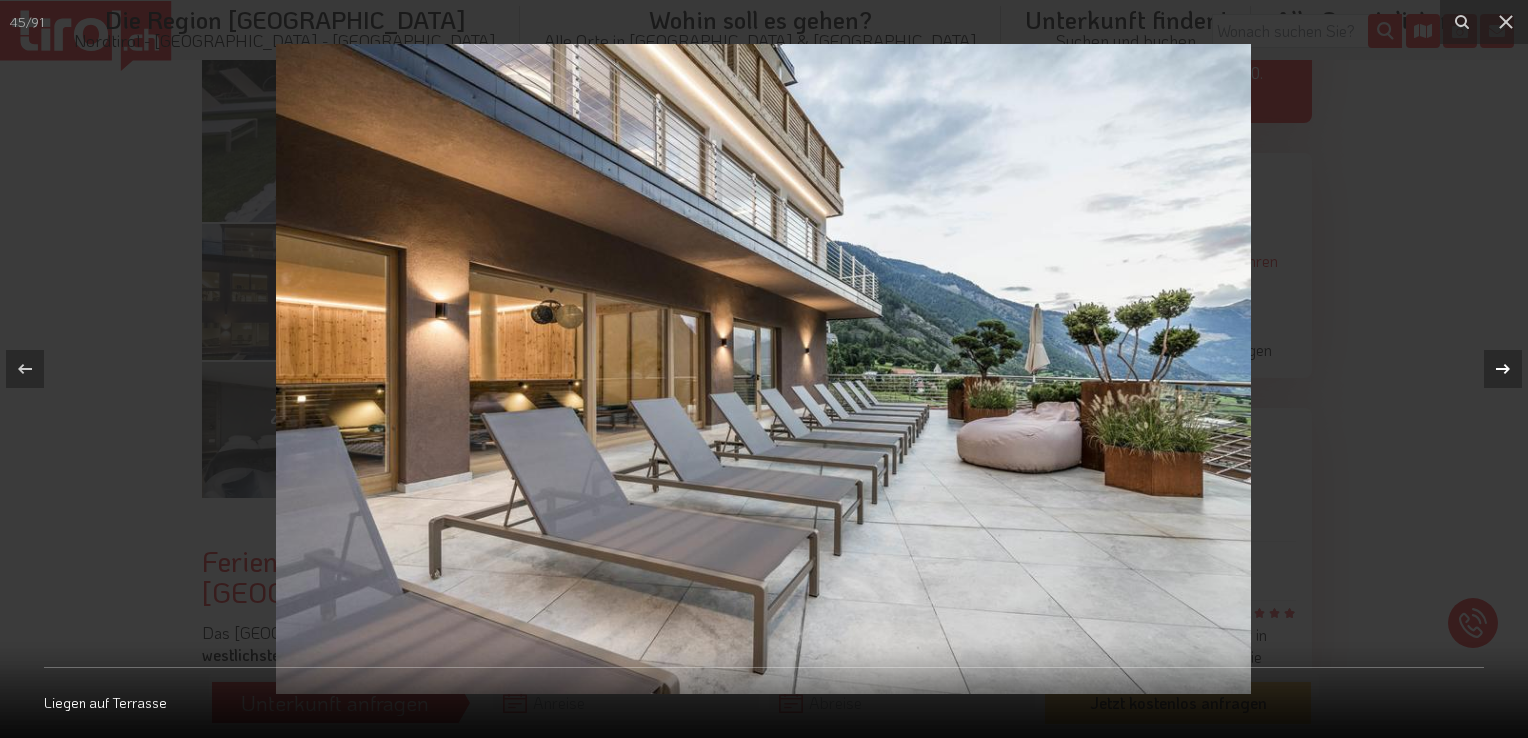 click 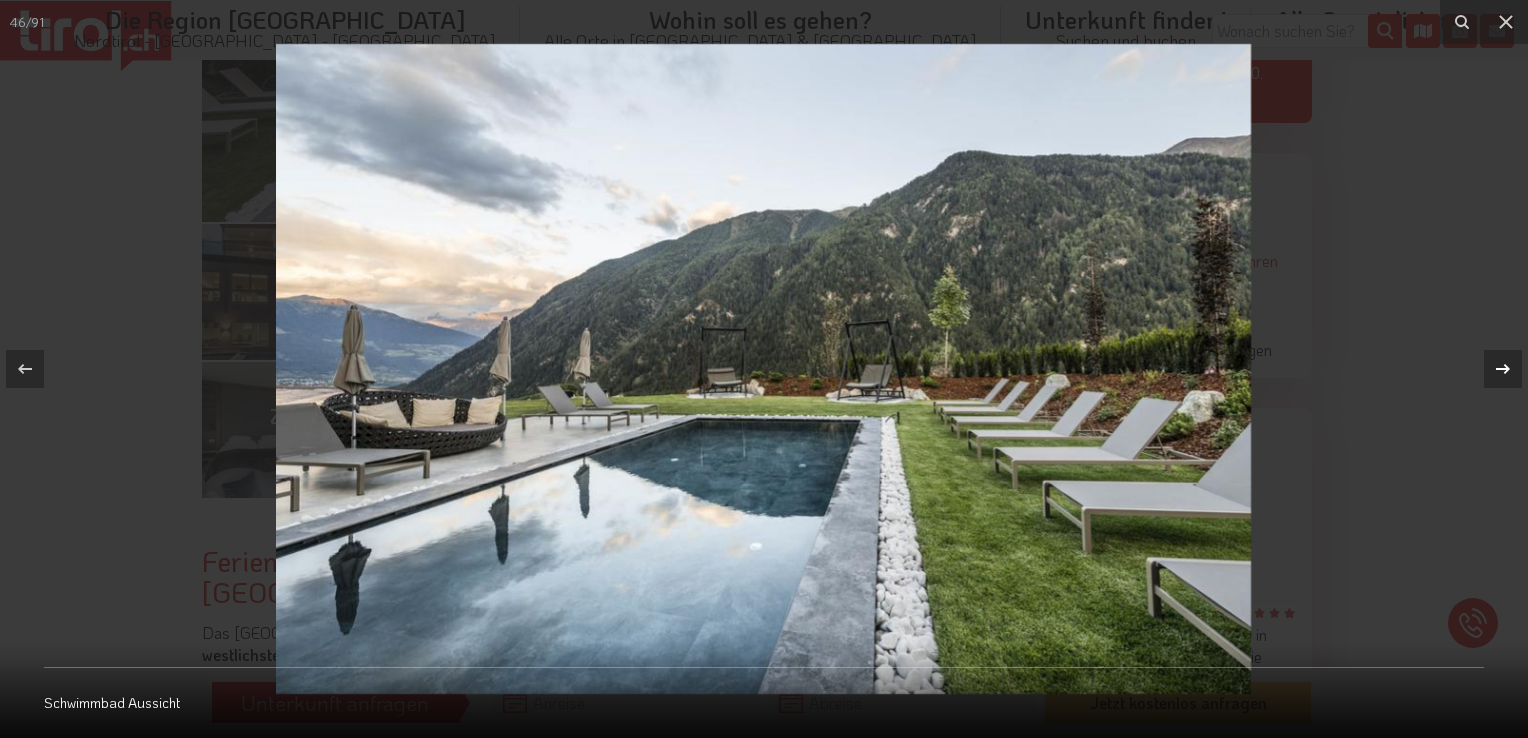 click 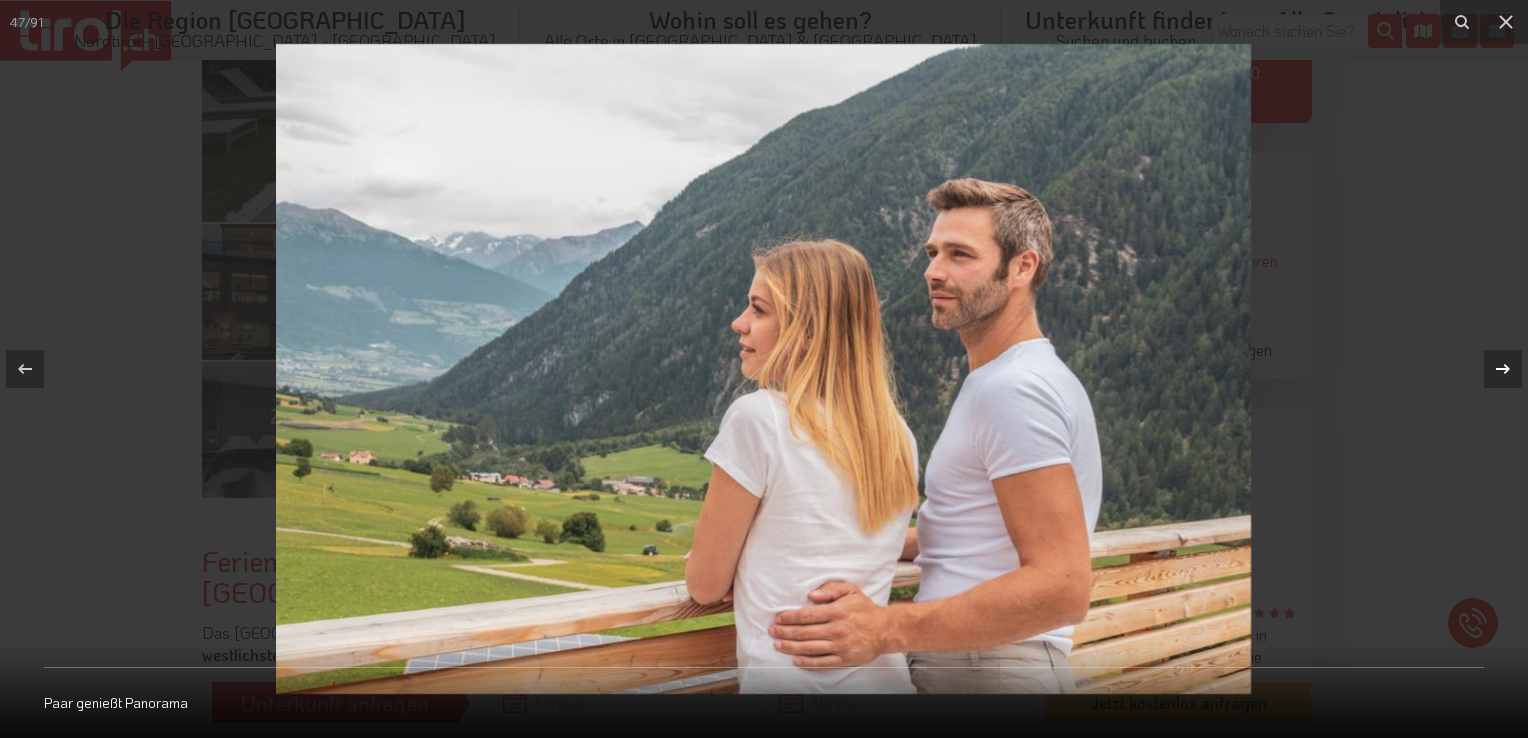 click 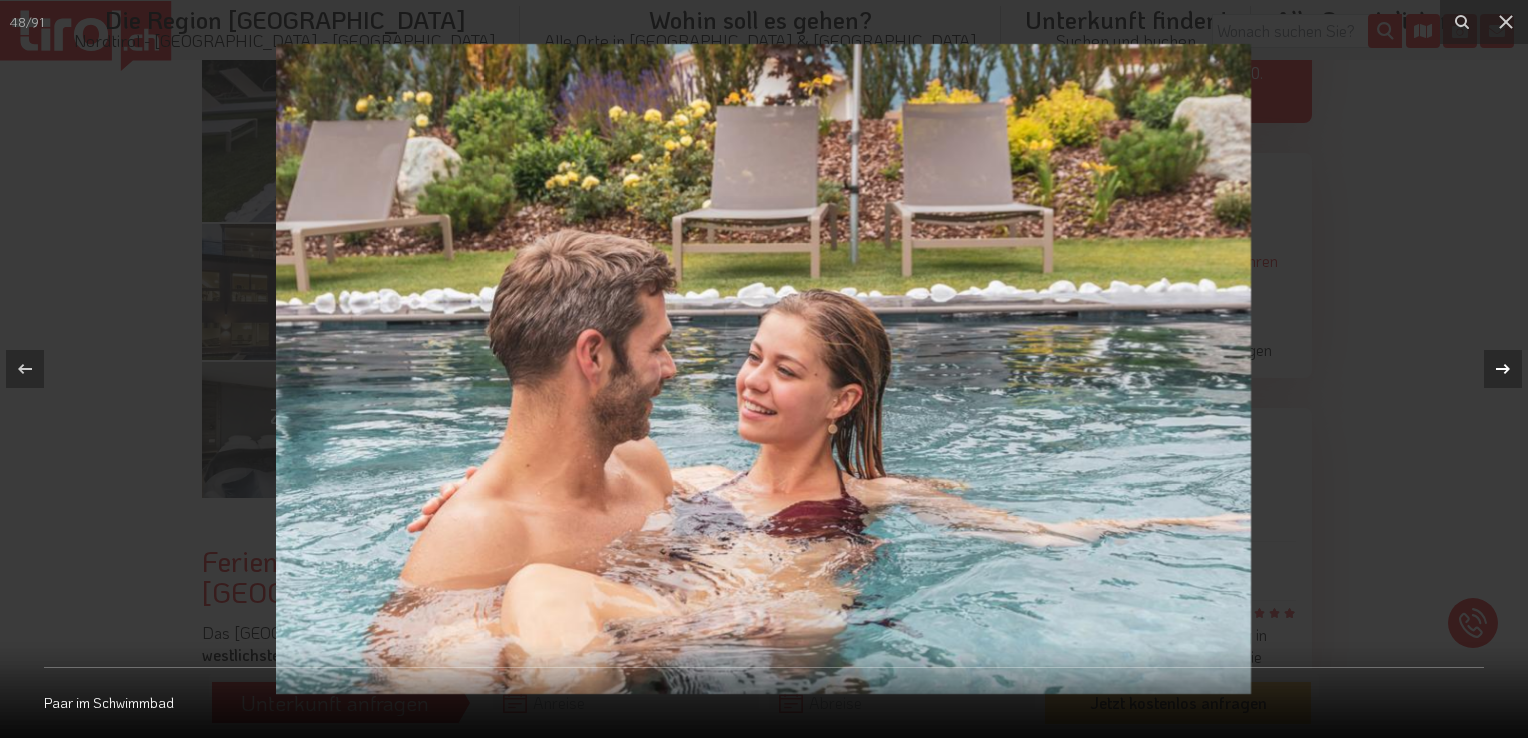 click 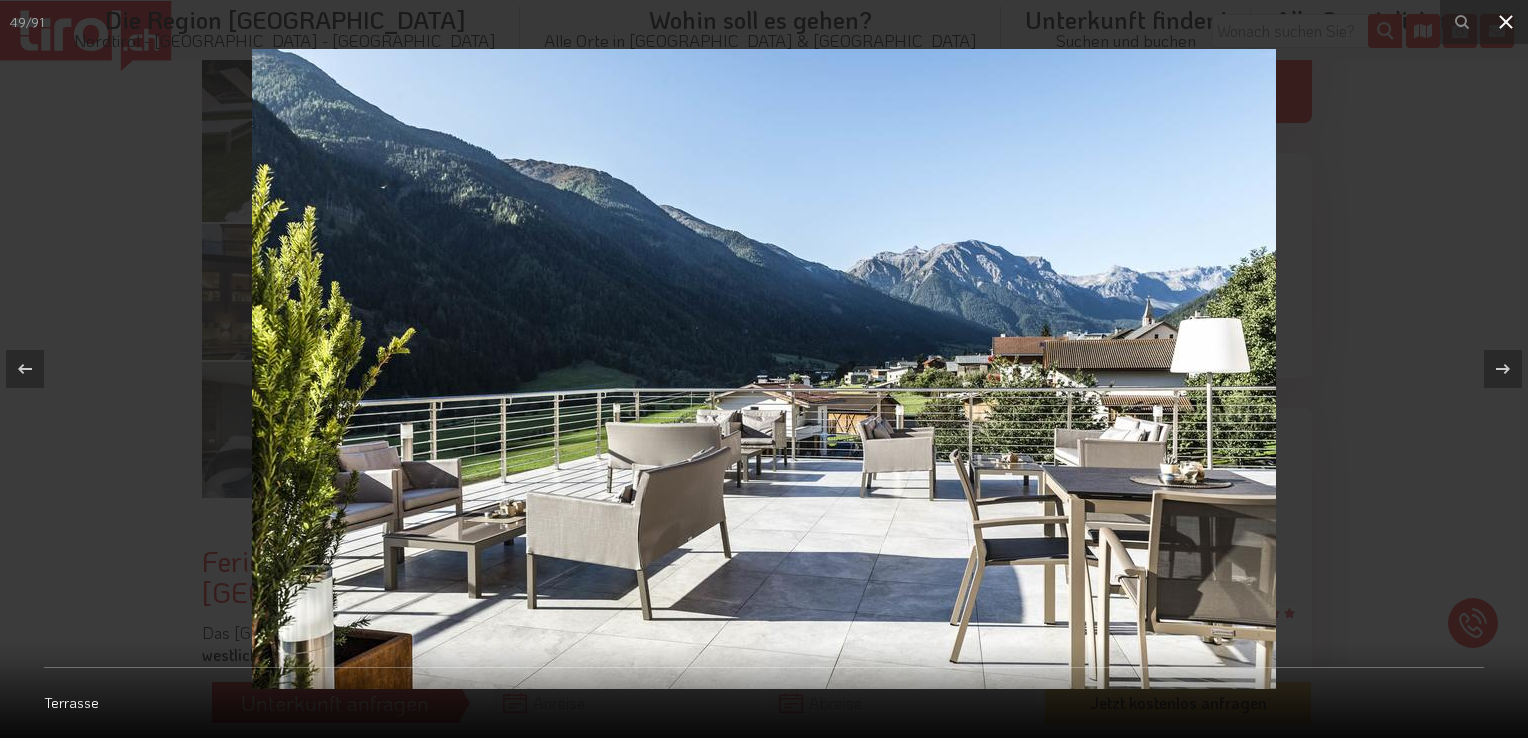 click 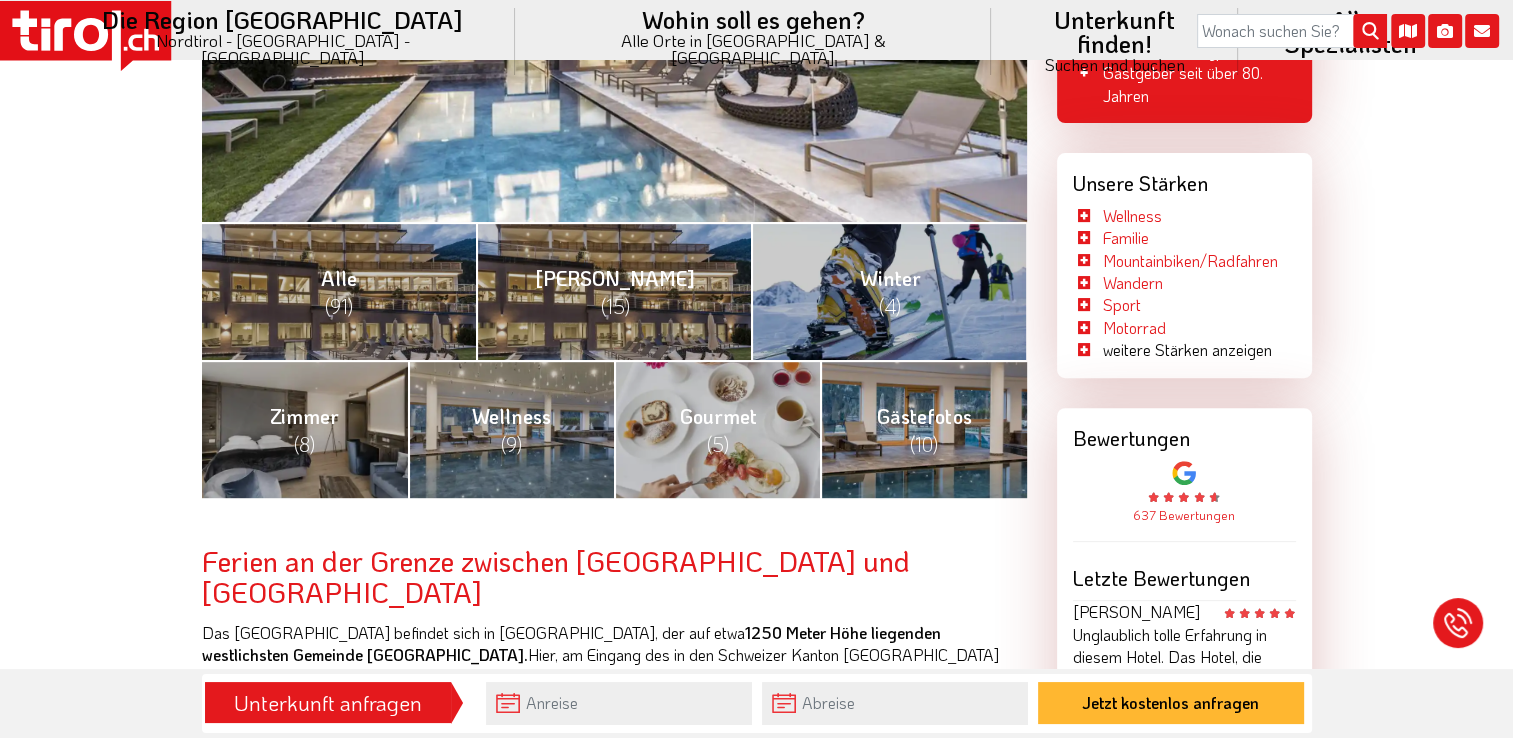 click on "weitere Stärken anzeigen" at bounding box center [1172, 350] 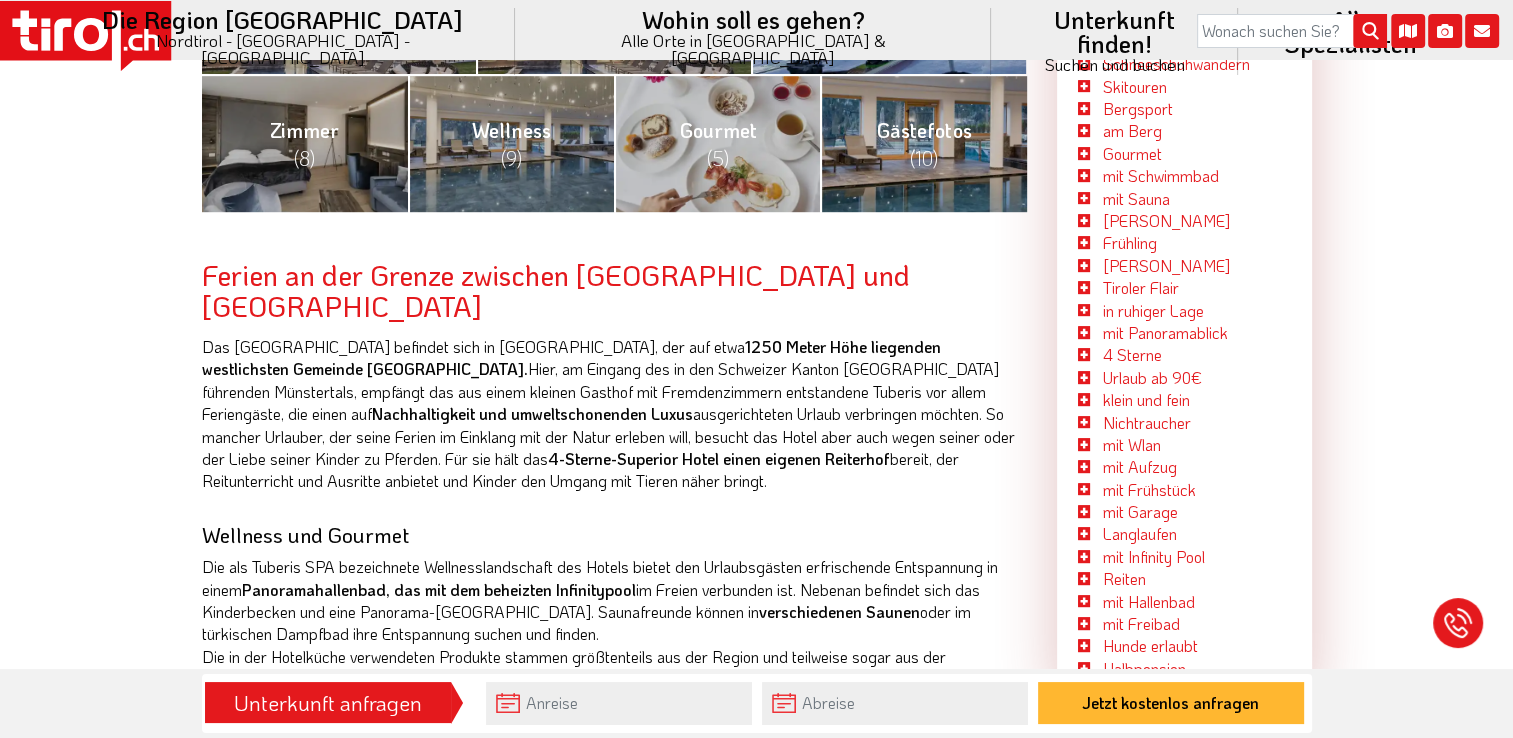 scroll, scrollTop: 991, scrollLeft: 0, axis: vertical 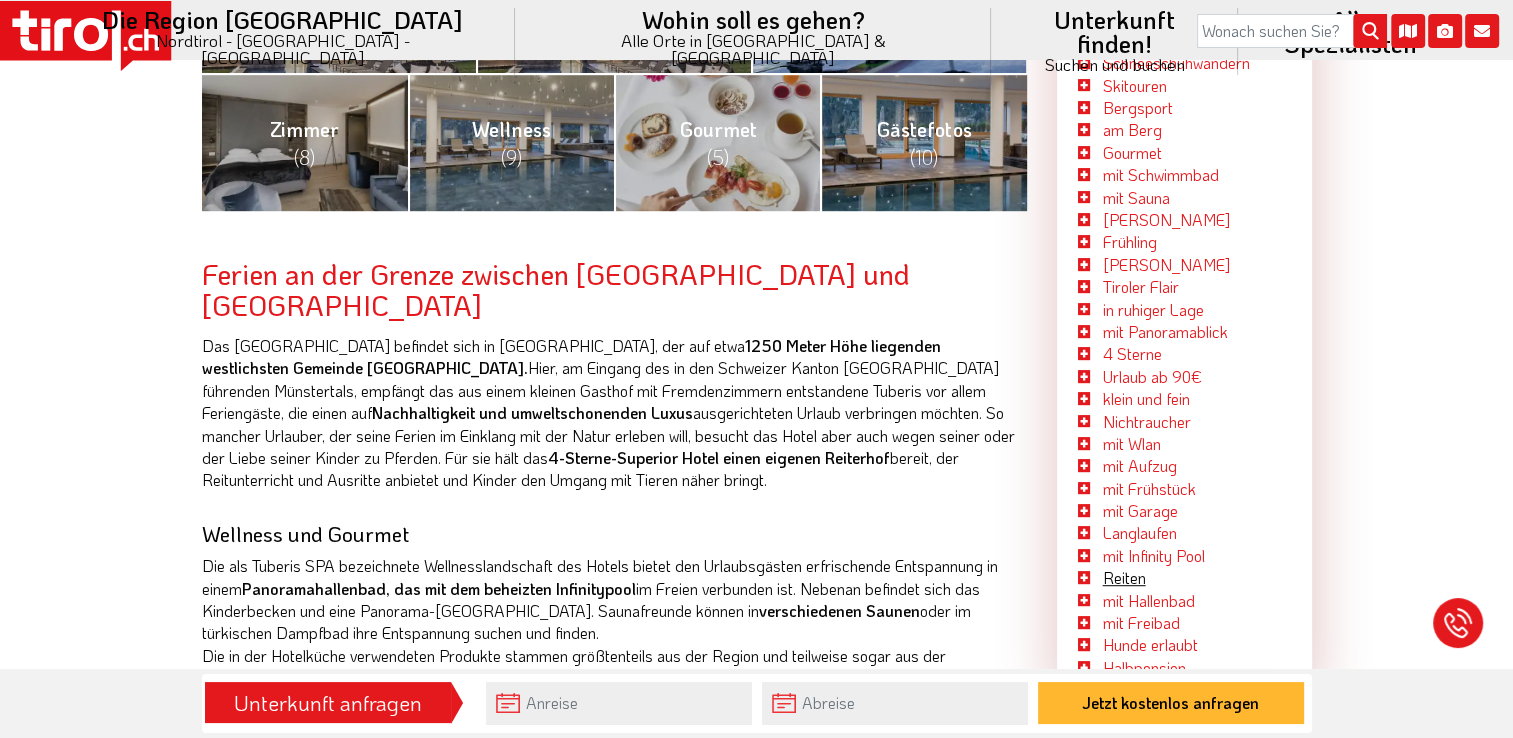 click on "Reiten" at bounding box center (1124, 577) 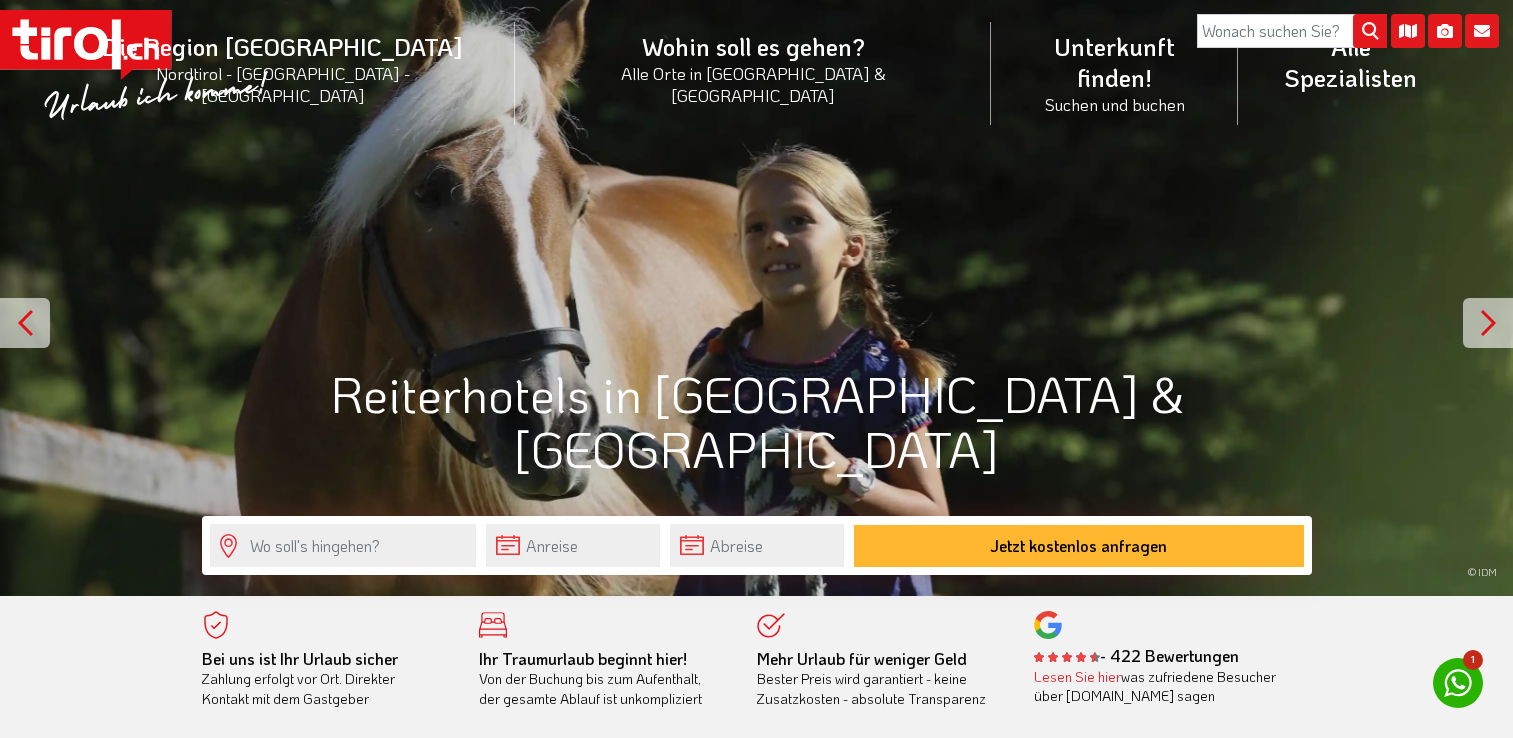 scroll, scrollTop: 0, scrollLeft: 0, axis: both 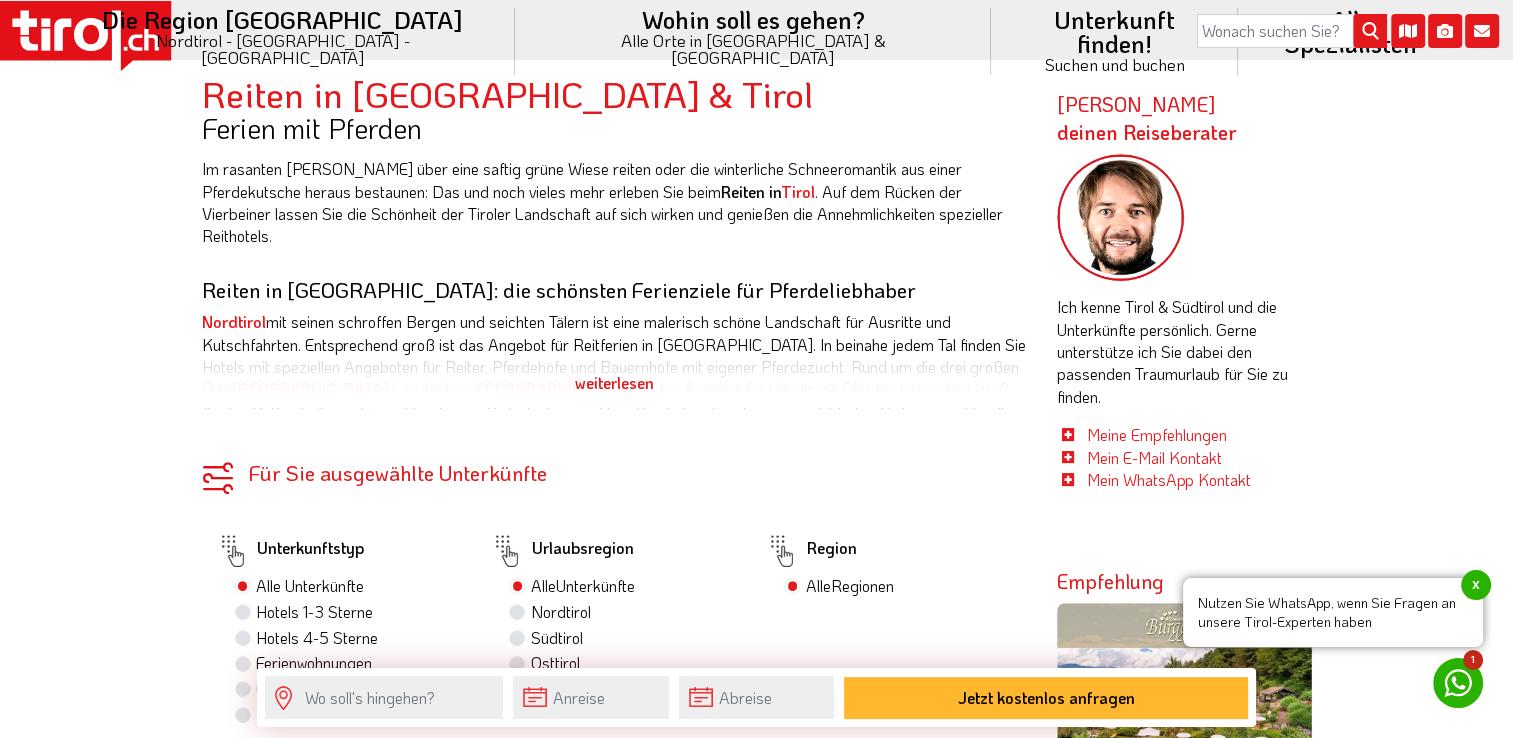 click on "weiterlesen" at bounding box center [614, 383] 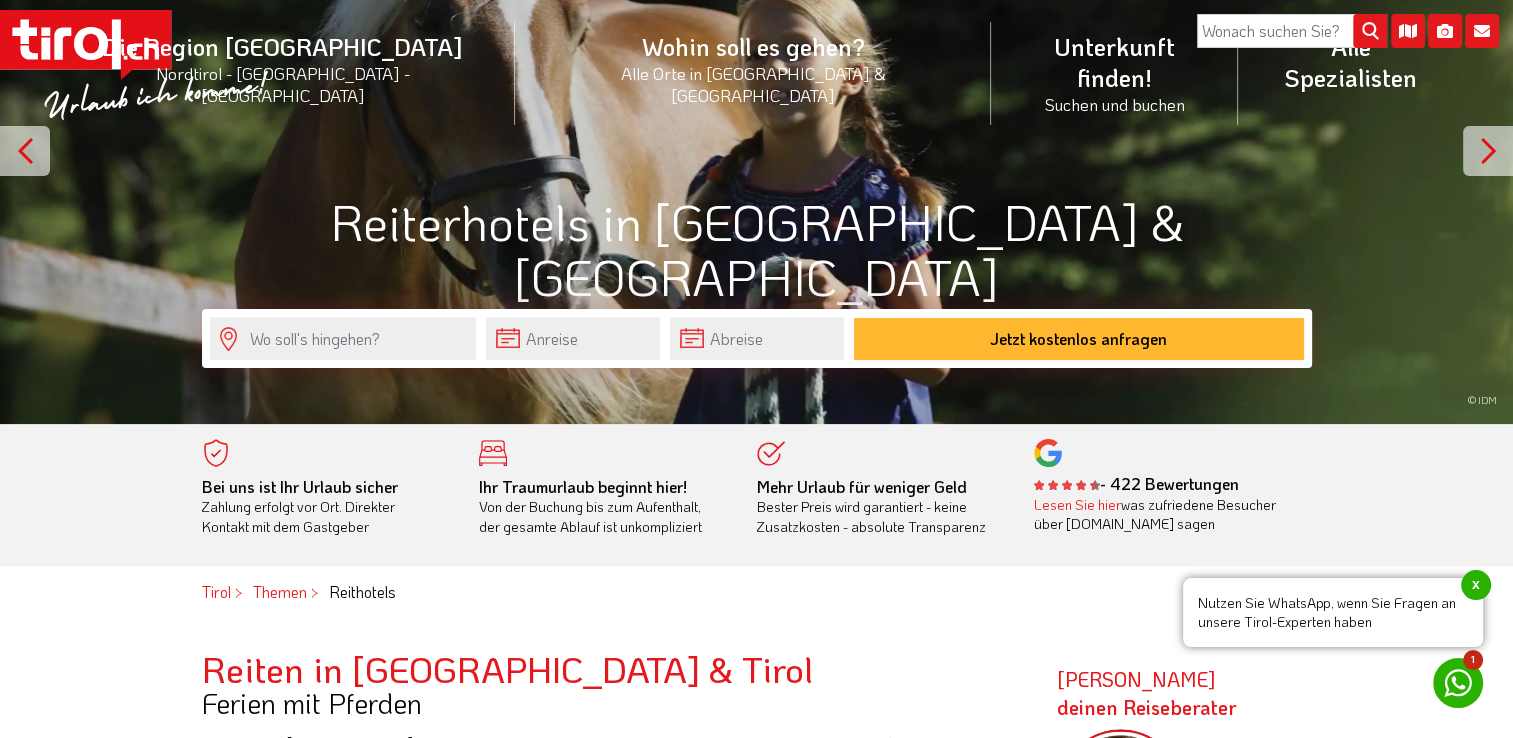 scroll, scrollTop: 160, scrollLeft: 0, axis: vertical 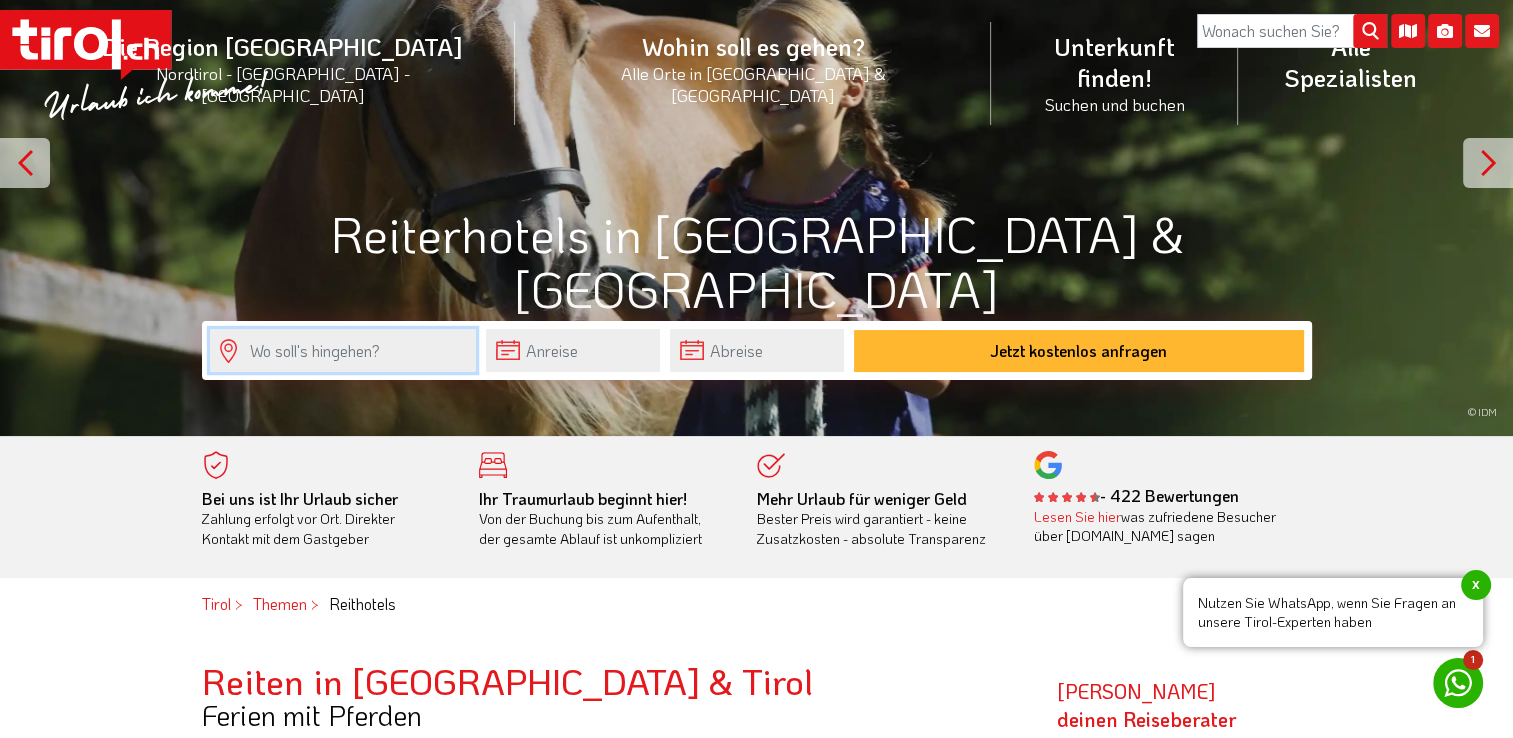 click at bounding box center (343, 350) 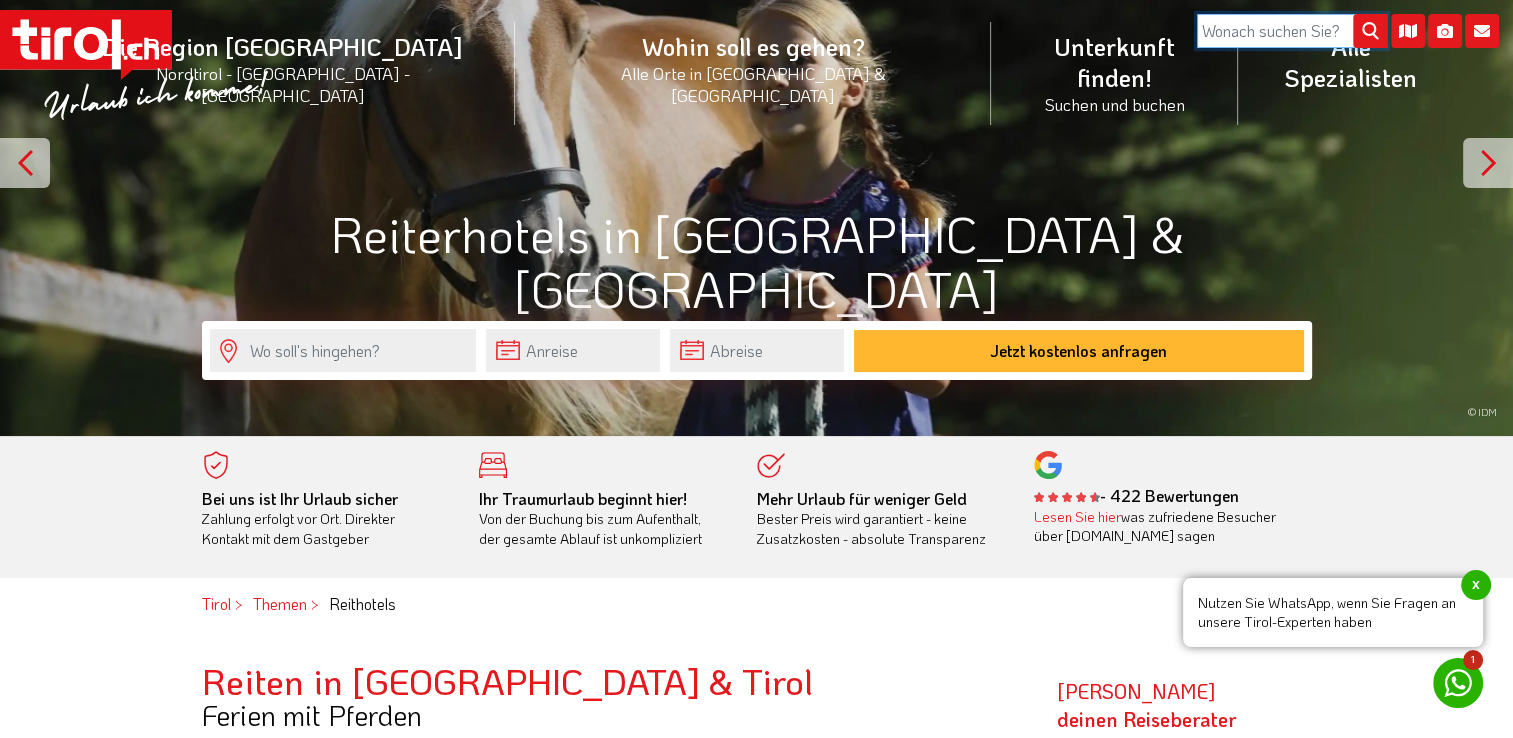 click at bounding box center [1292, 31] 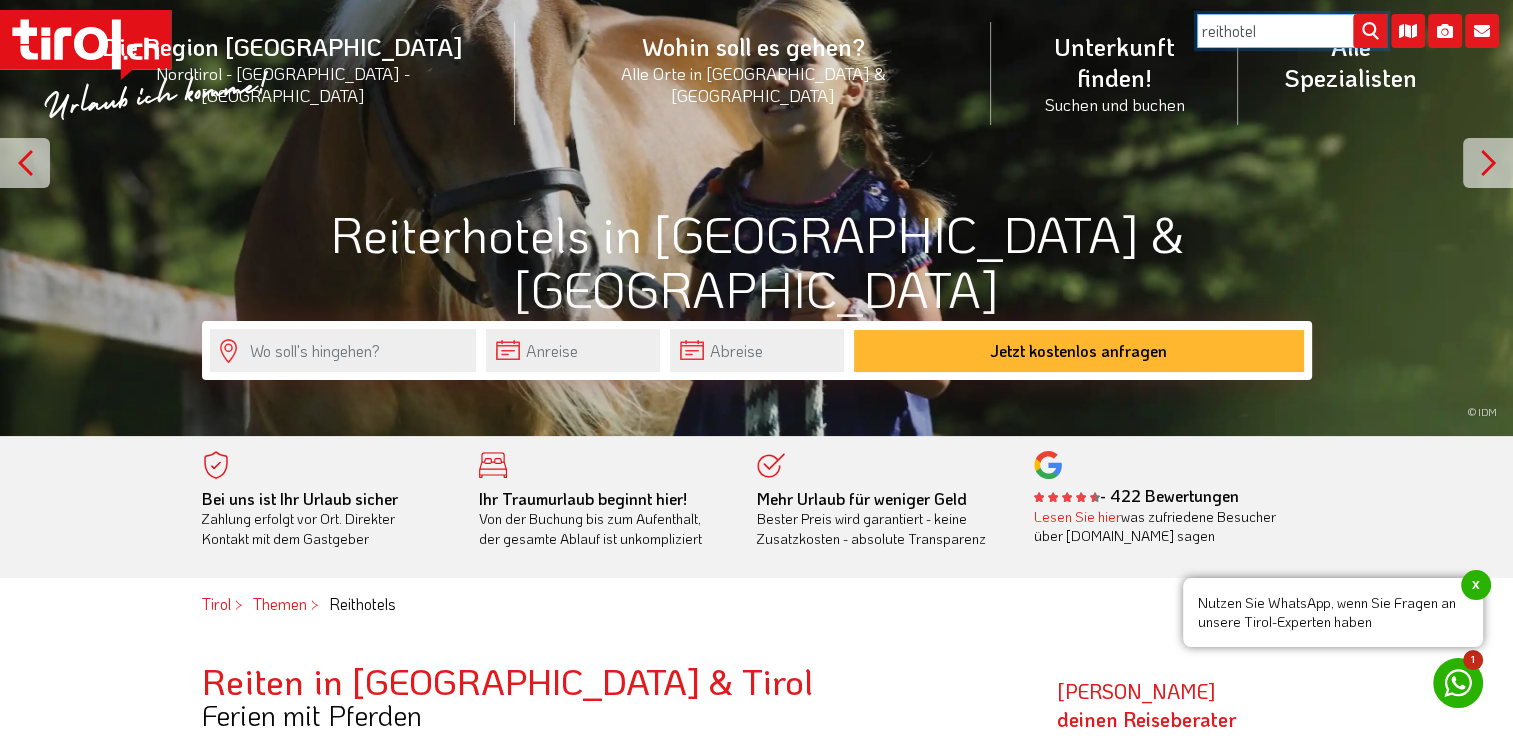 type on "reithotel" 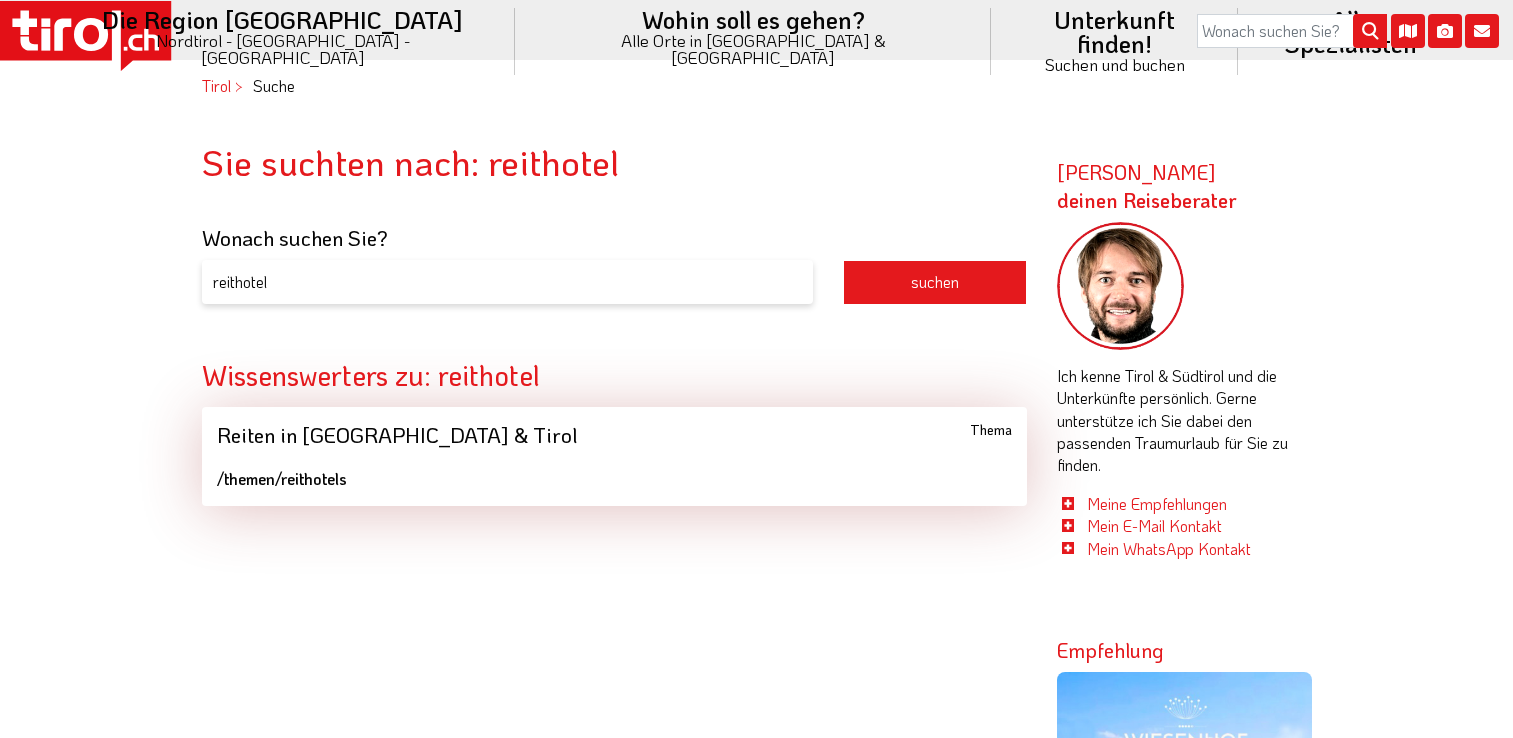 scroll, scrollTop: 0, scrollLeft: 0, axis: both 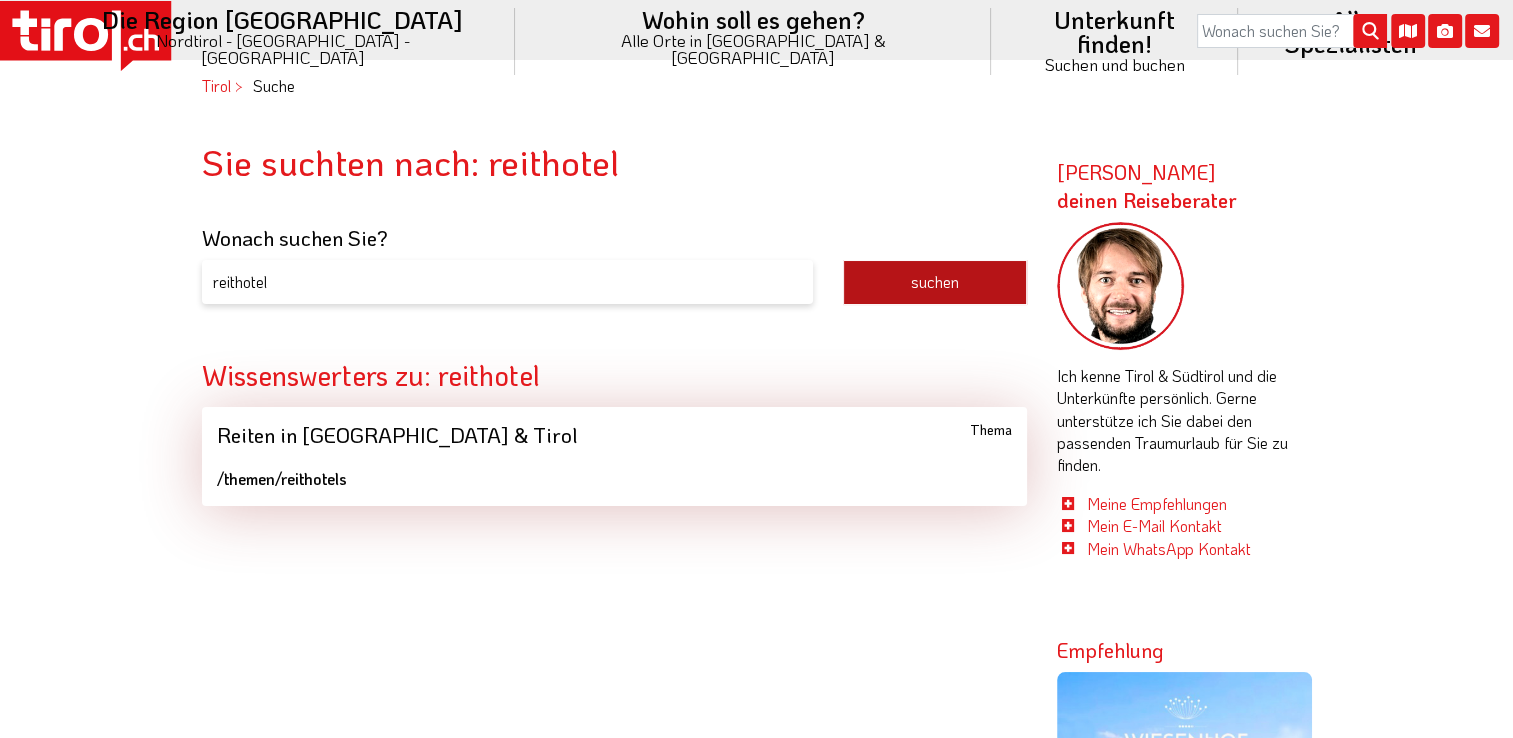 click on "suchen" at bounding box center (935, 282) 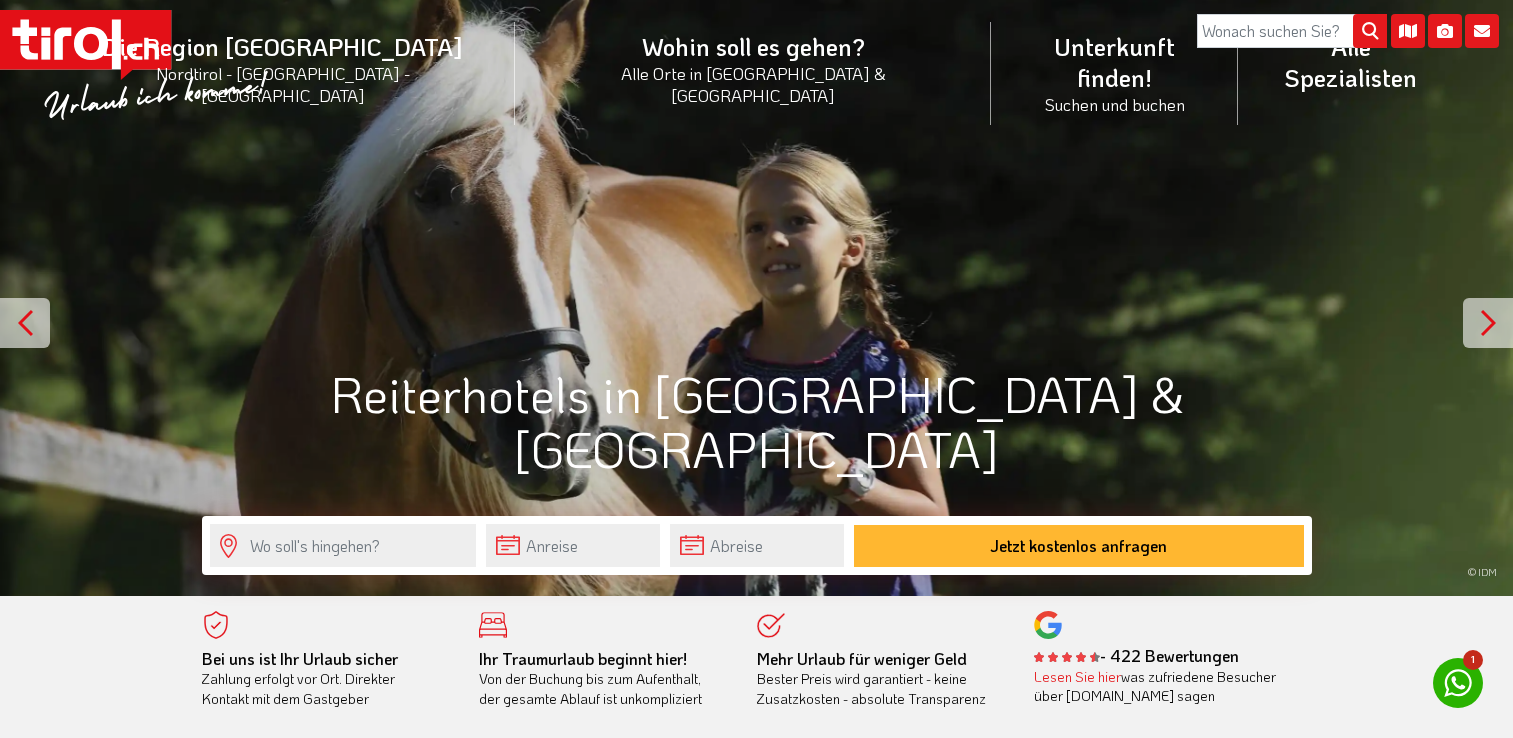 scroll, scrollTop: 0, scrollLeft: 0, axis: both 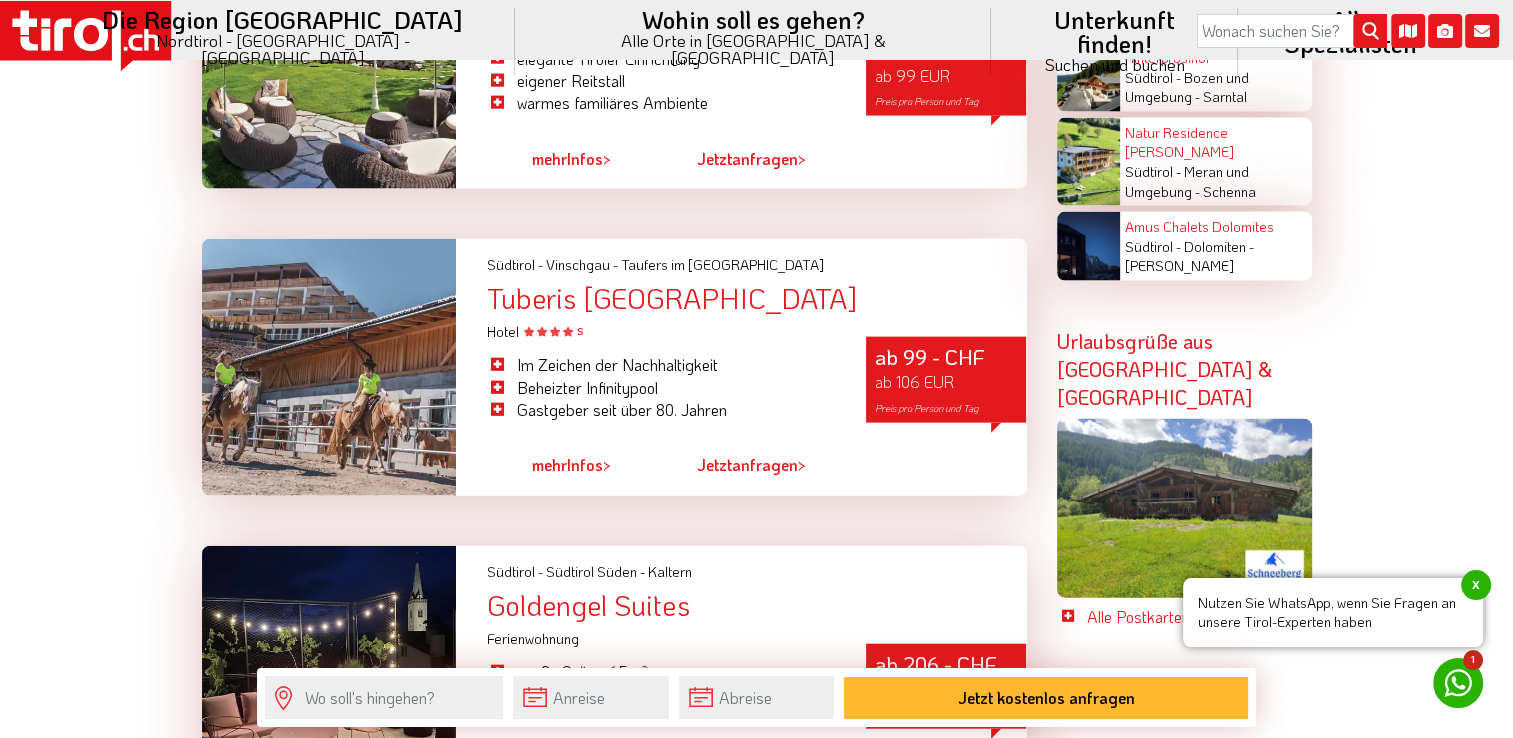 click on "mehr" at bounding box center (549, 464) 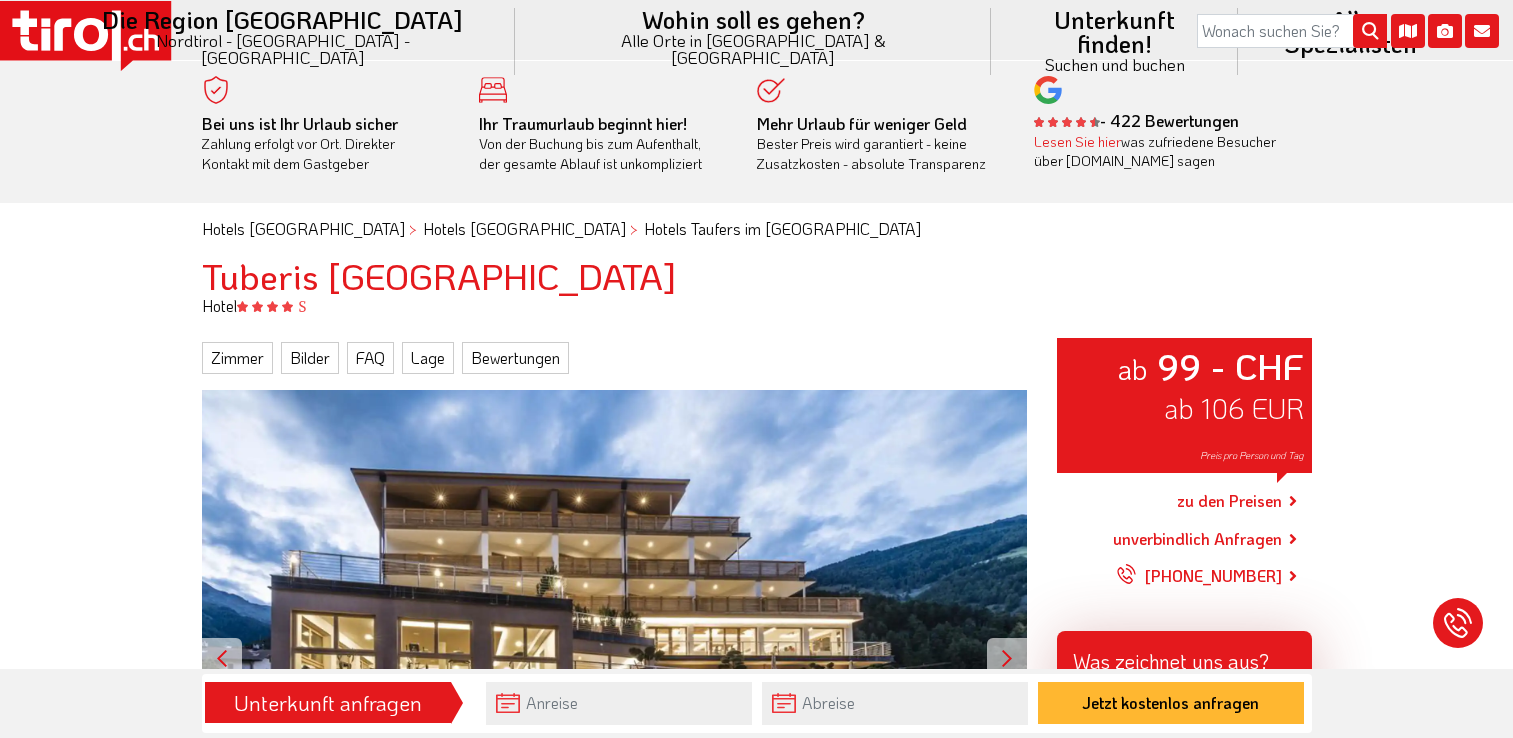 scroll, scrollTop: 0, scrollLeft: 0, axis: both 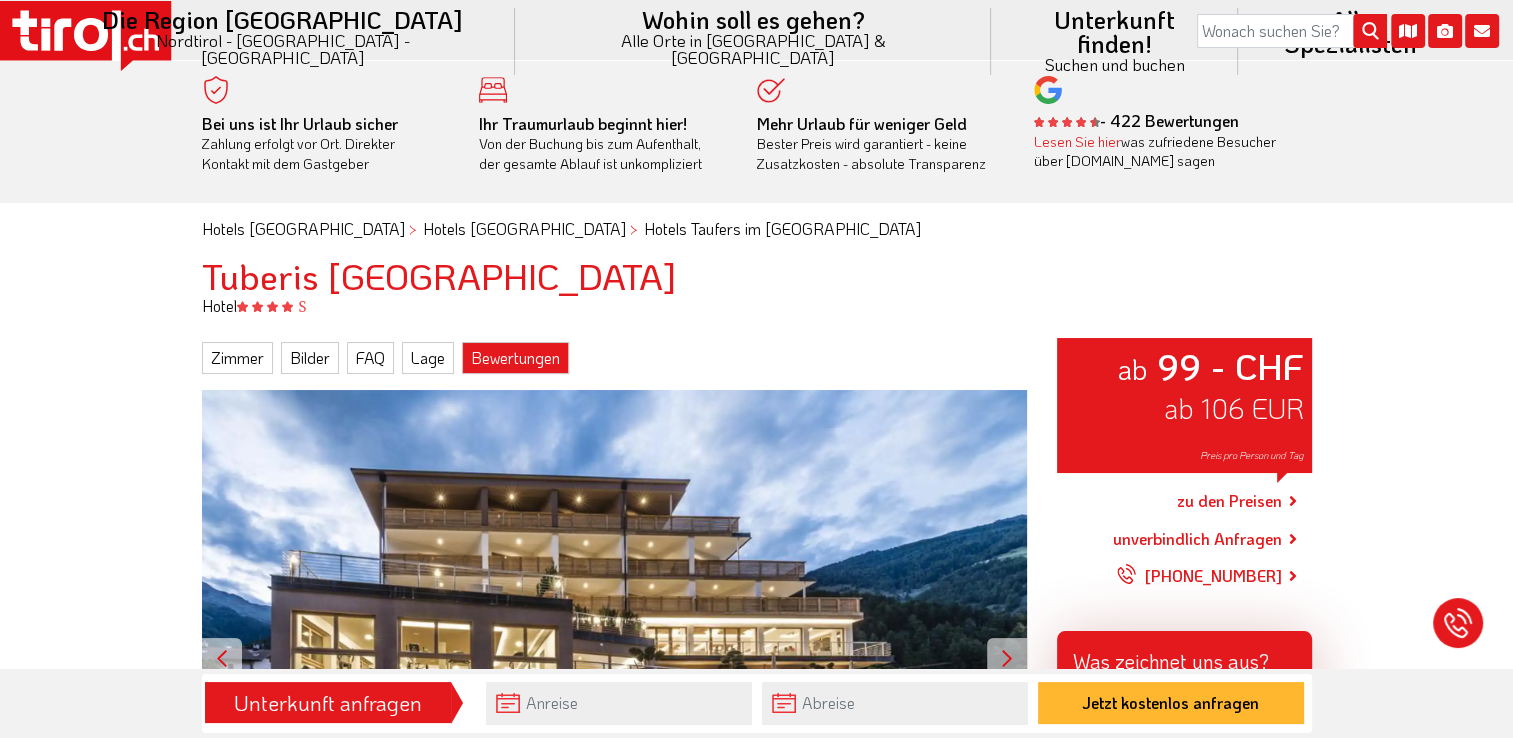 click on "Bewertungen" at bounding box center (515, 358) 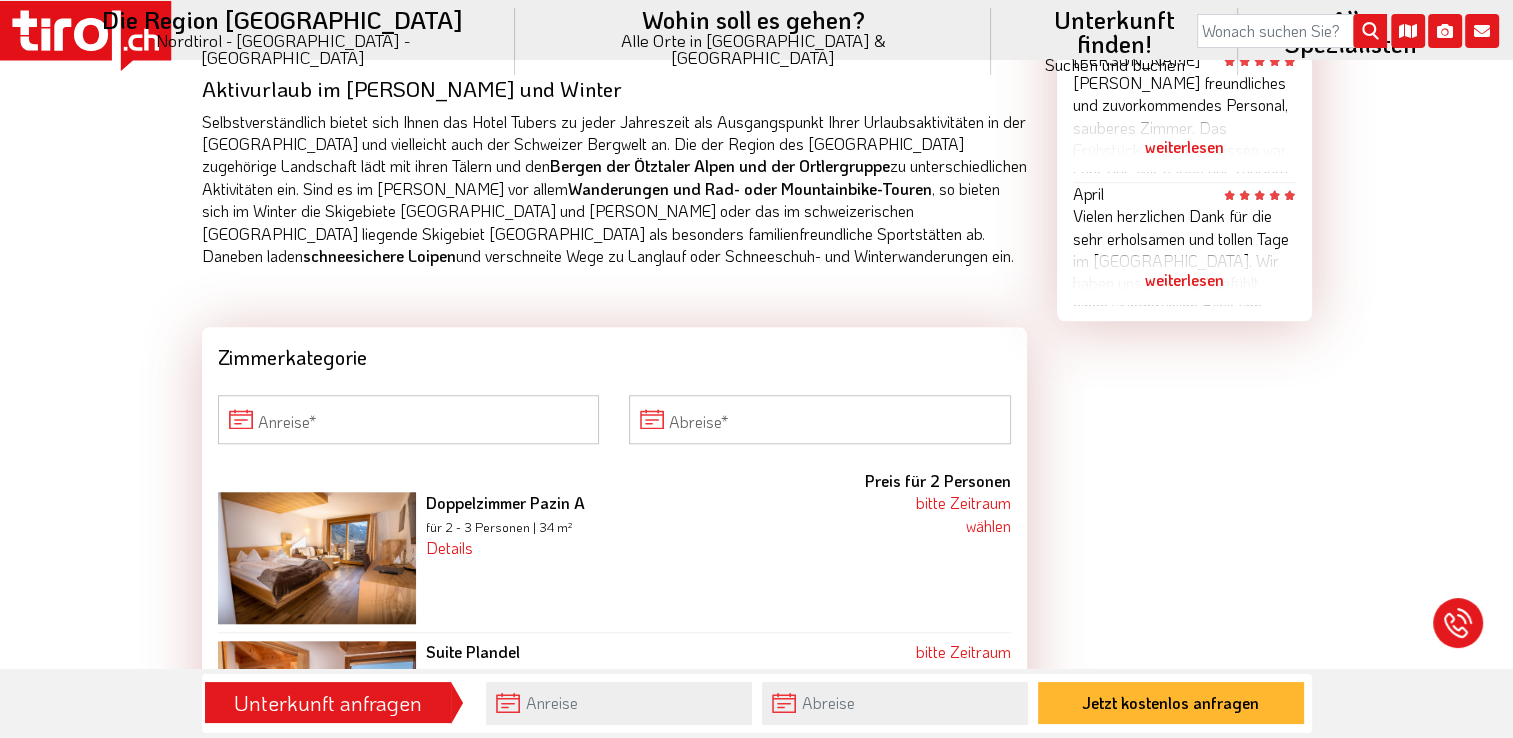 scroll, scrollTop: 1656, scrollLeft: 0, axis: vertical 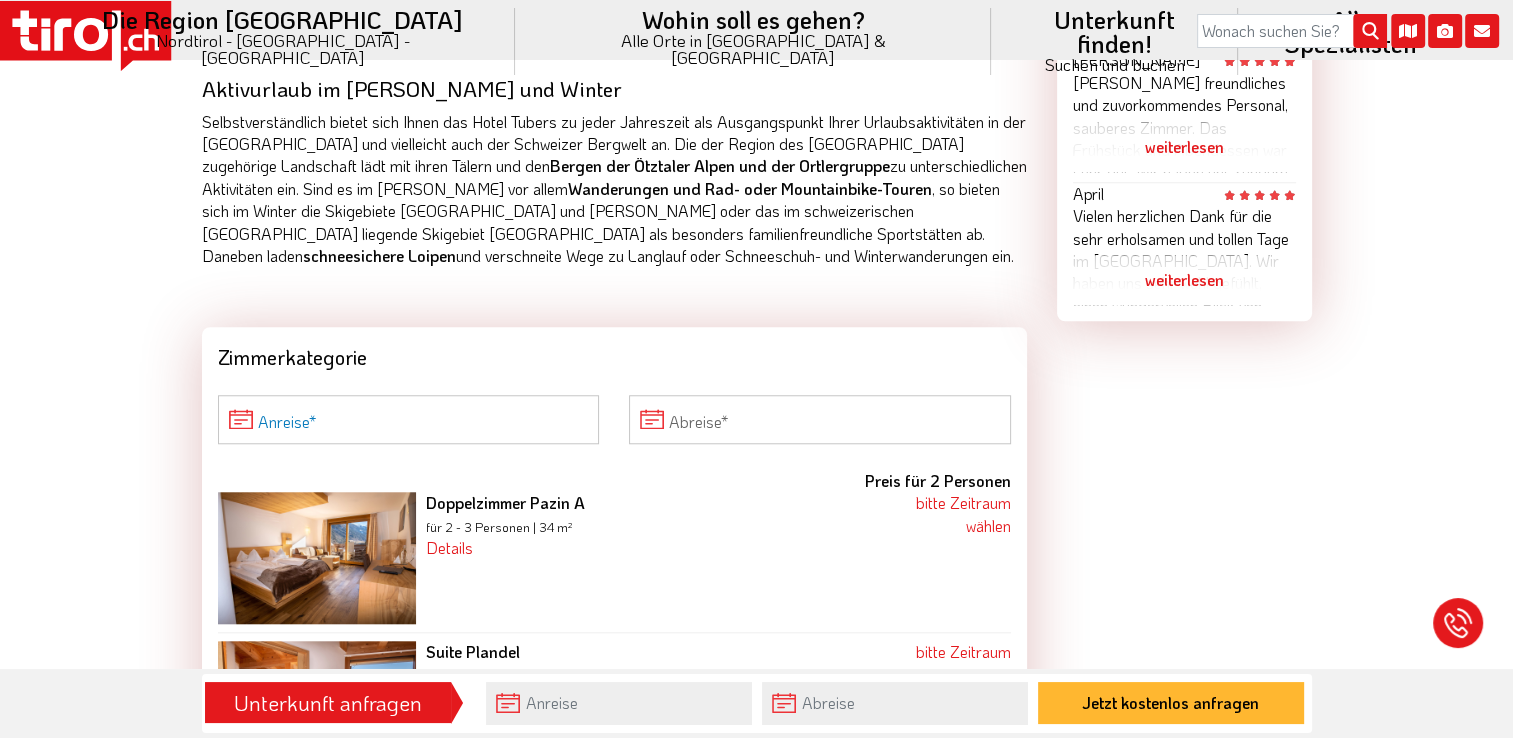 click on "Anreise" at bounding box center (409, 419) 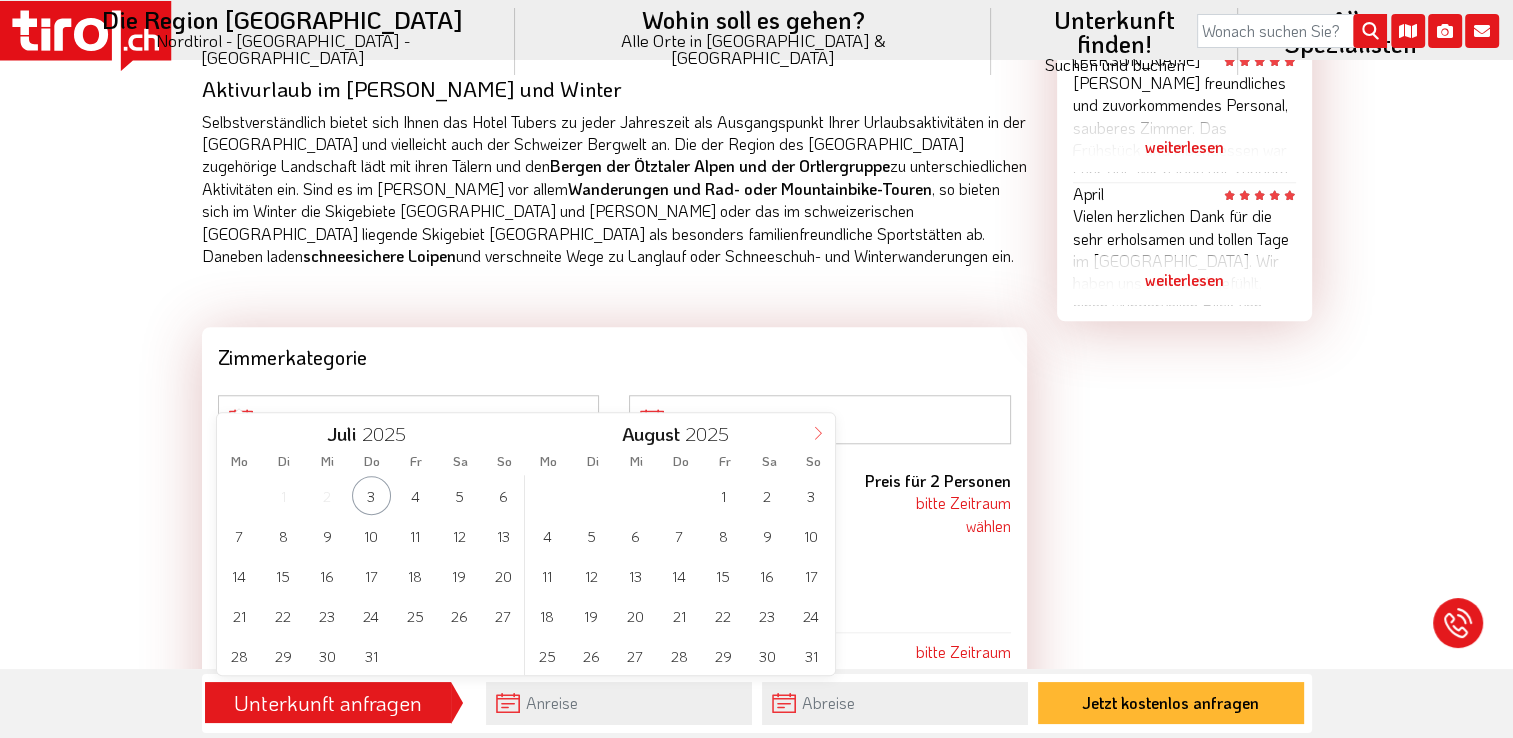 click 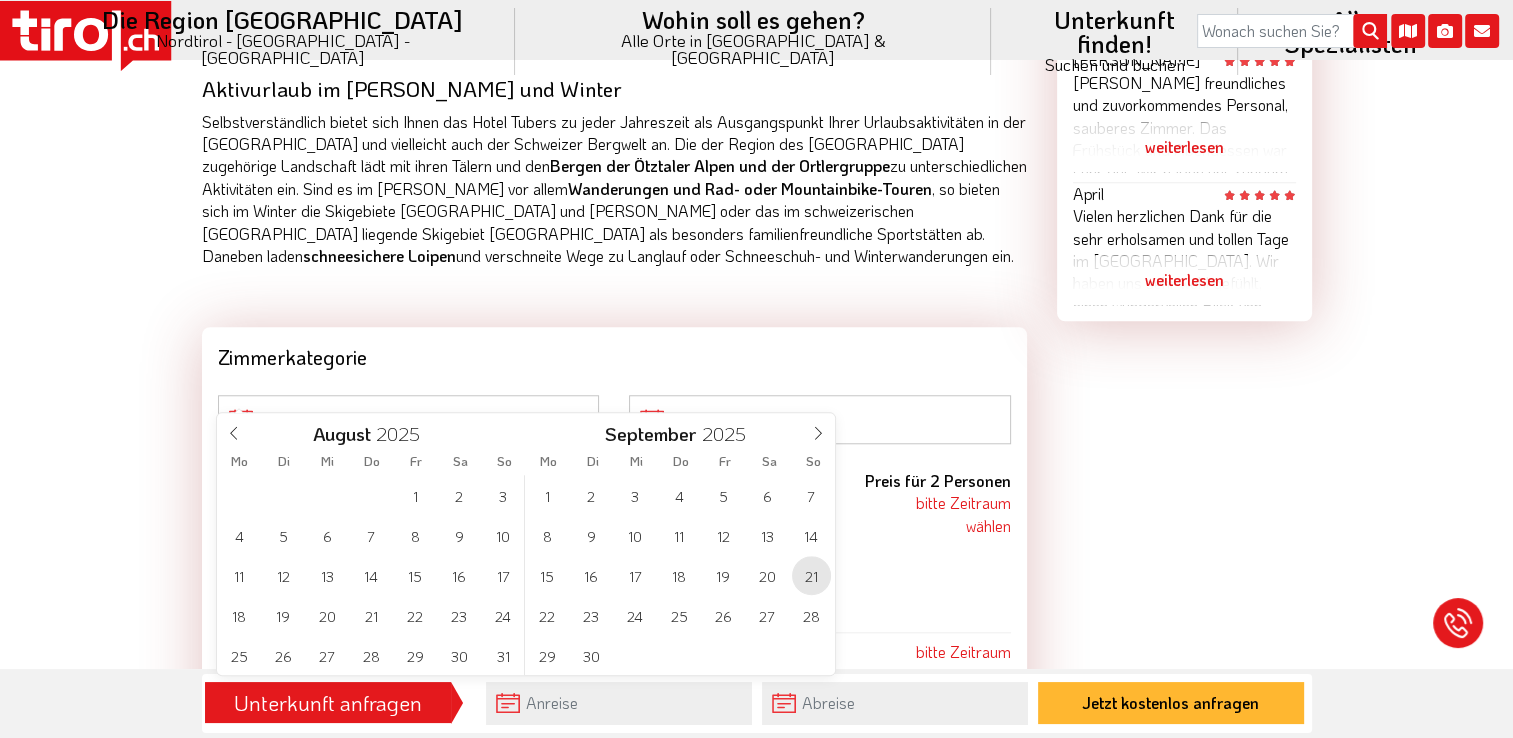 click on "21" at bounding box center [811, 575] 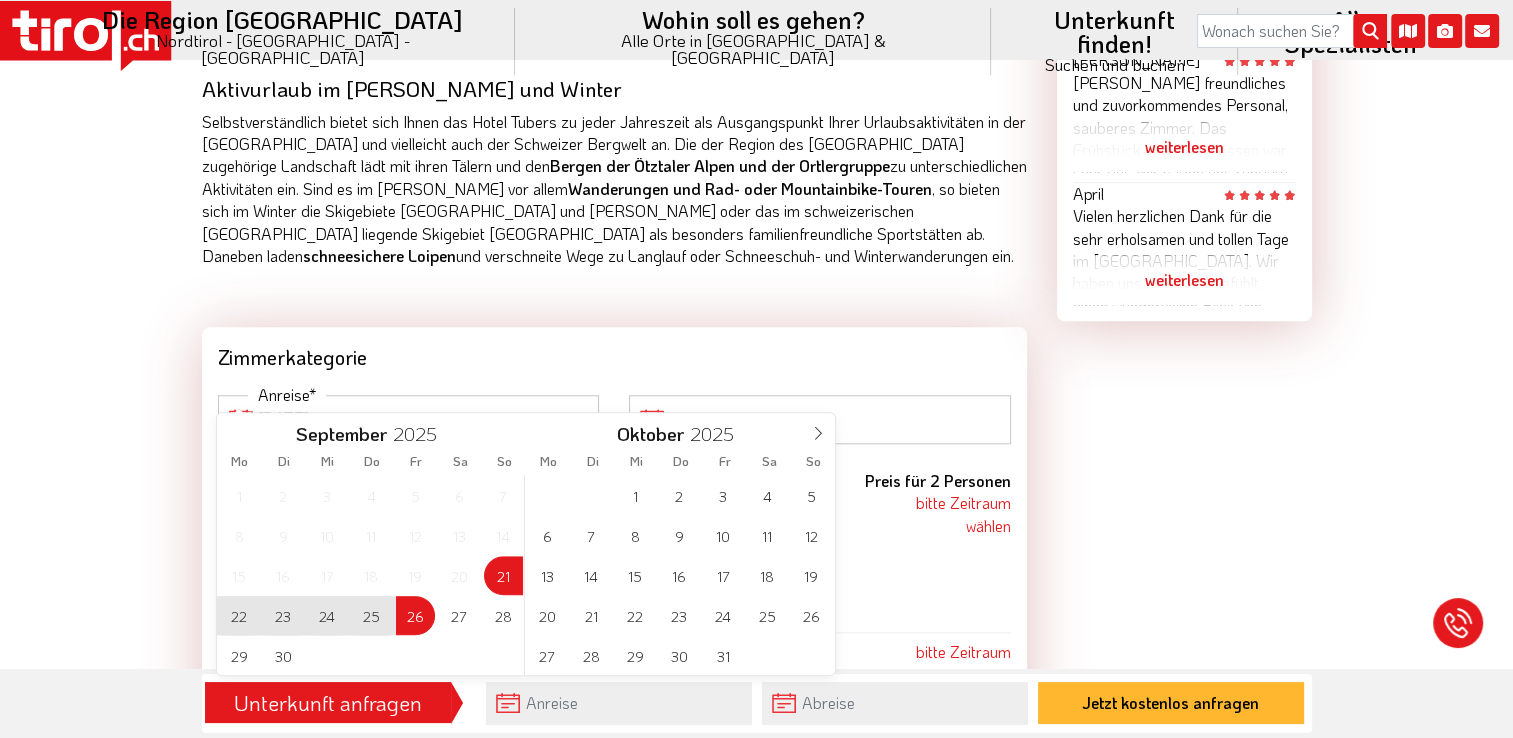 click on "26" at bounding box center [415, 615] 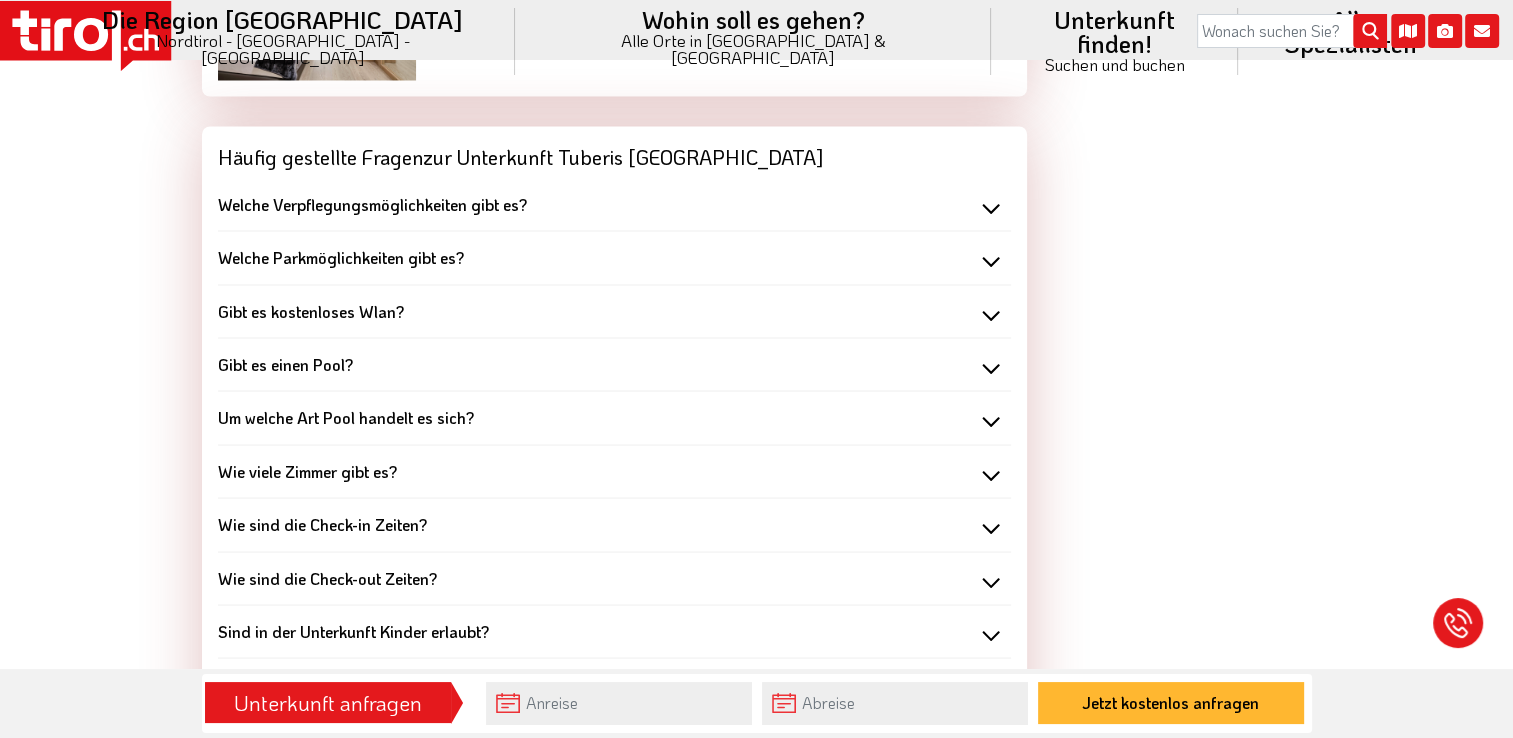 scroll, scrollTop: 3627, scrollLeft: 0, axis: vertical 